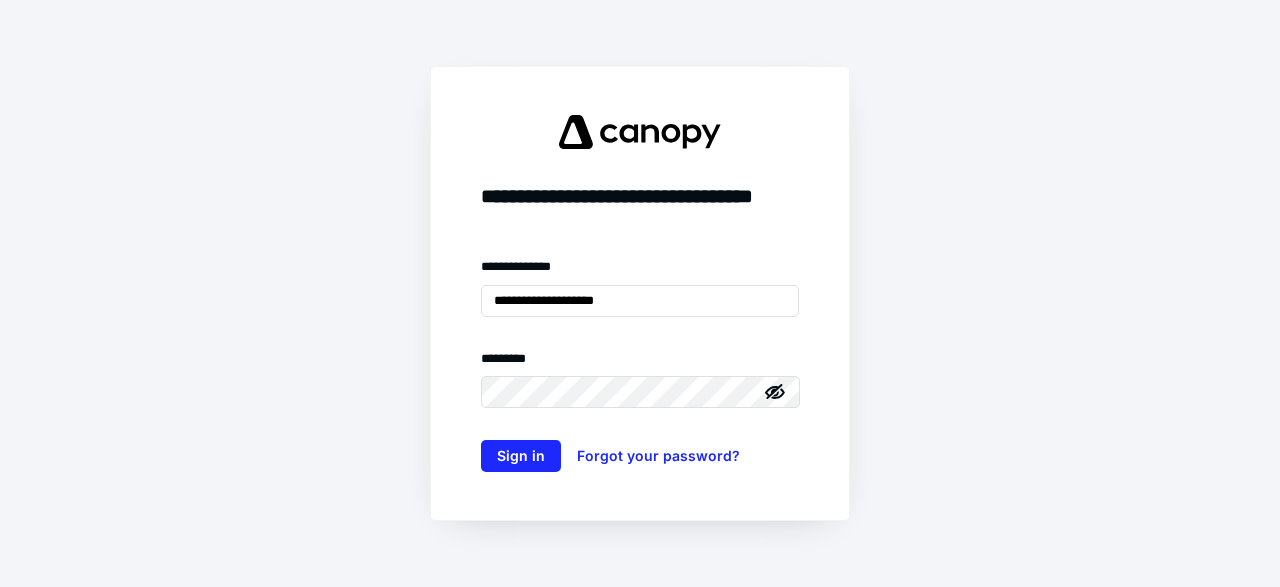 scroll, scrollTop: 0, scrollLeft: 0, axis: both 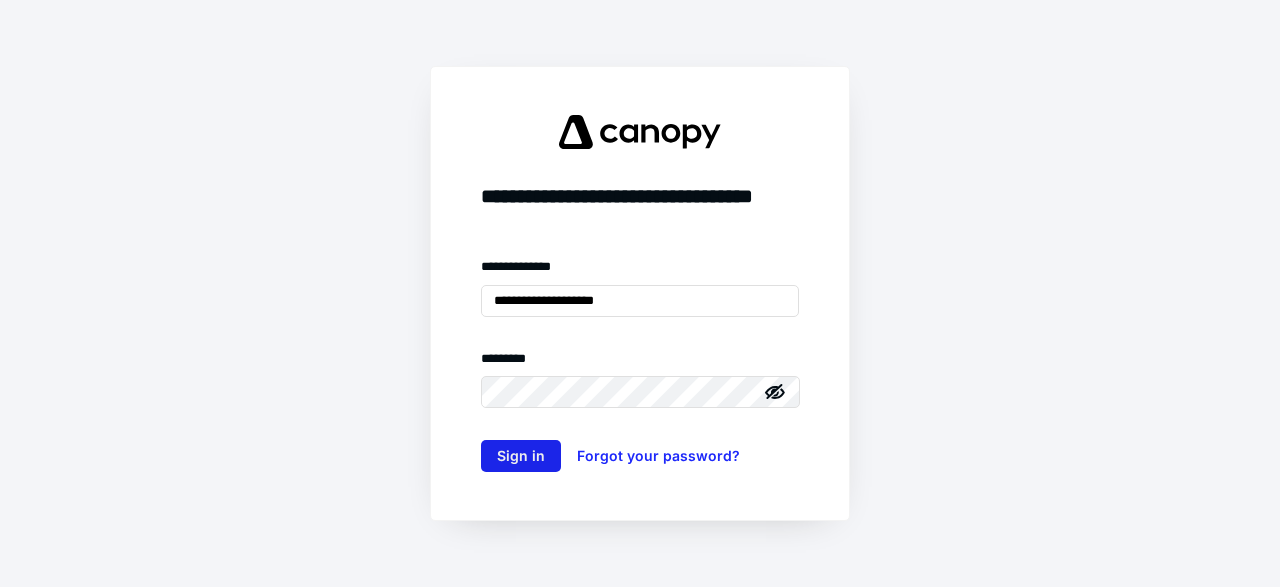 type on "**********" 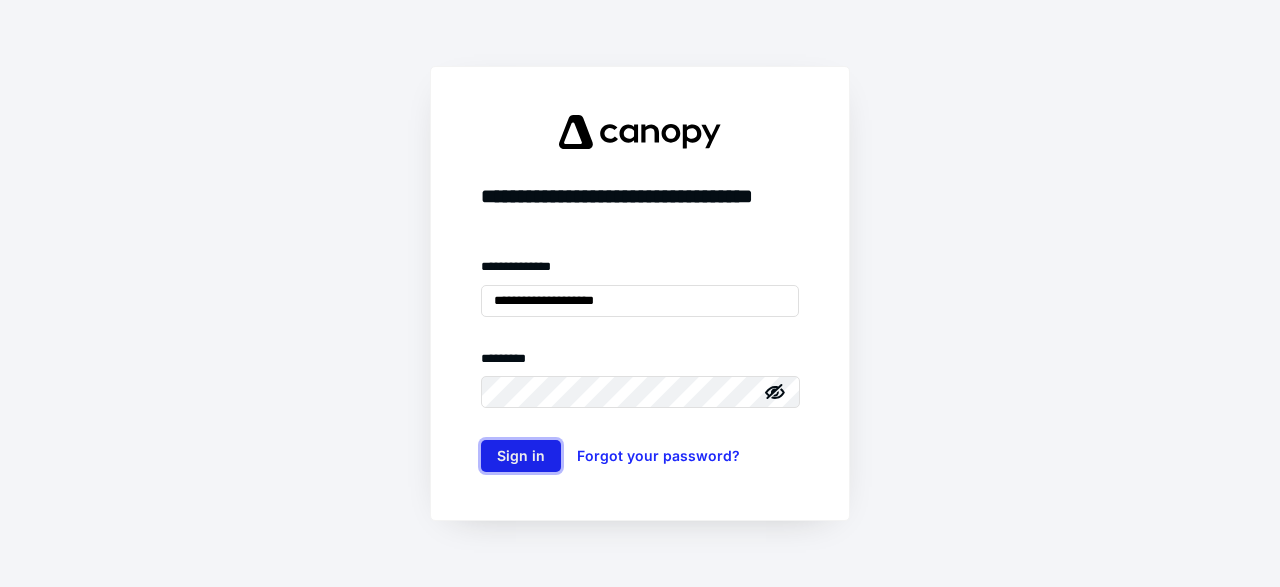 click on "Sign in" at bounding box center [521, 456] 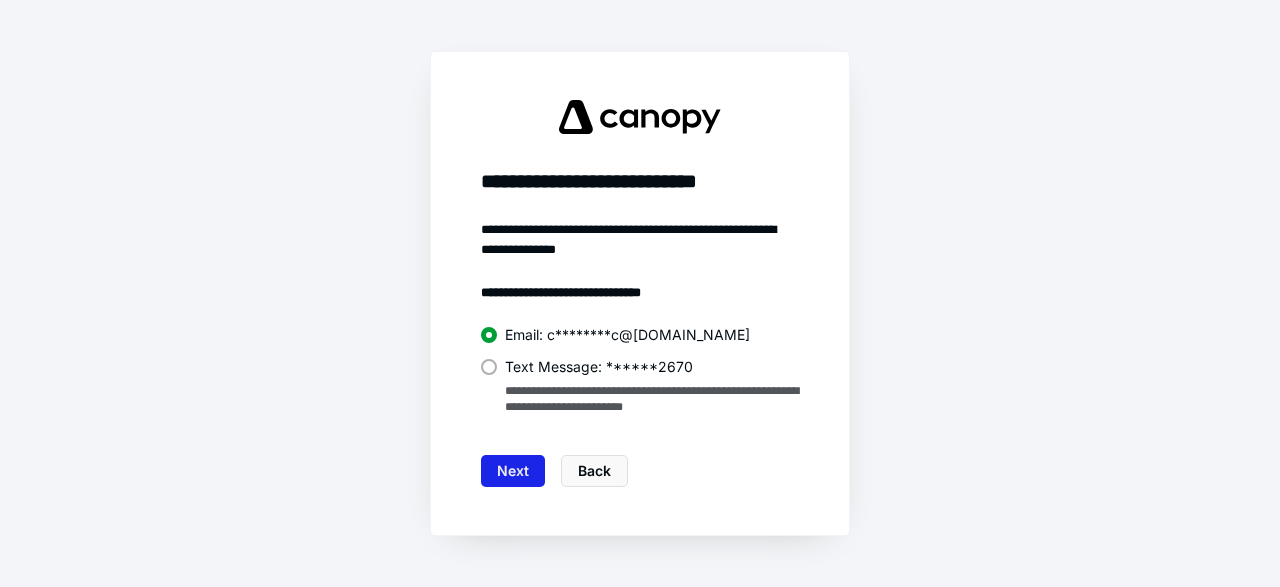 click on "Next" at bounding box center [513, 471] 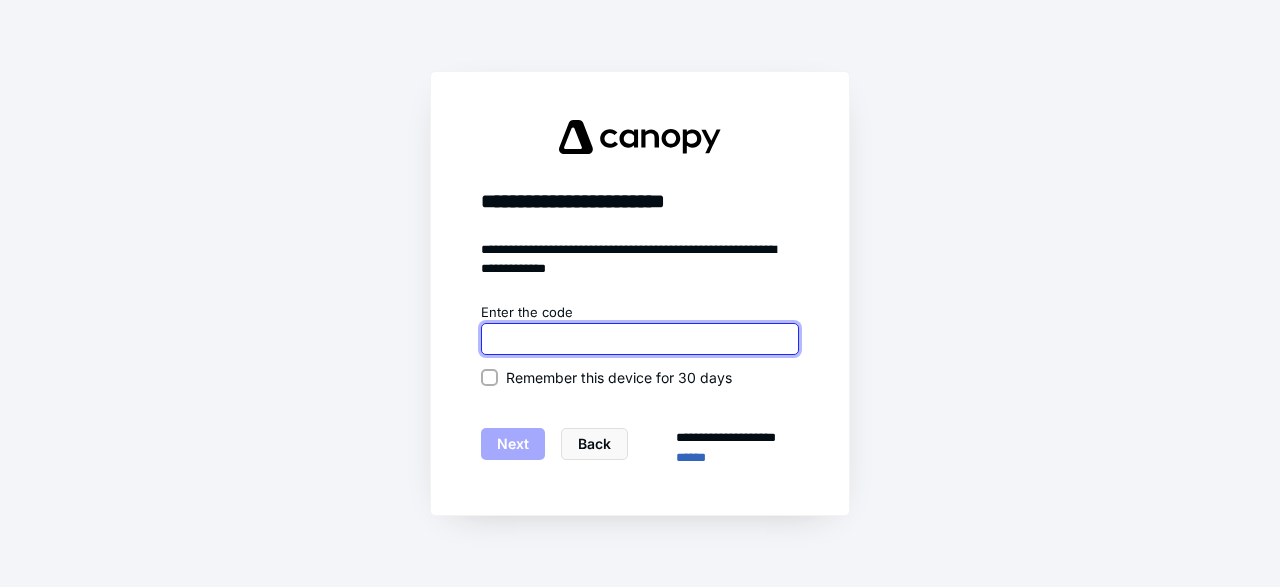 click at bounding box center (640, 339) 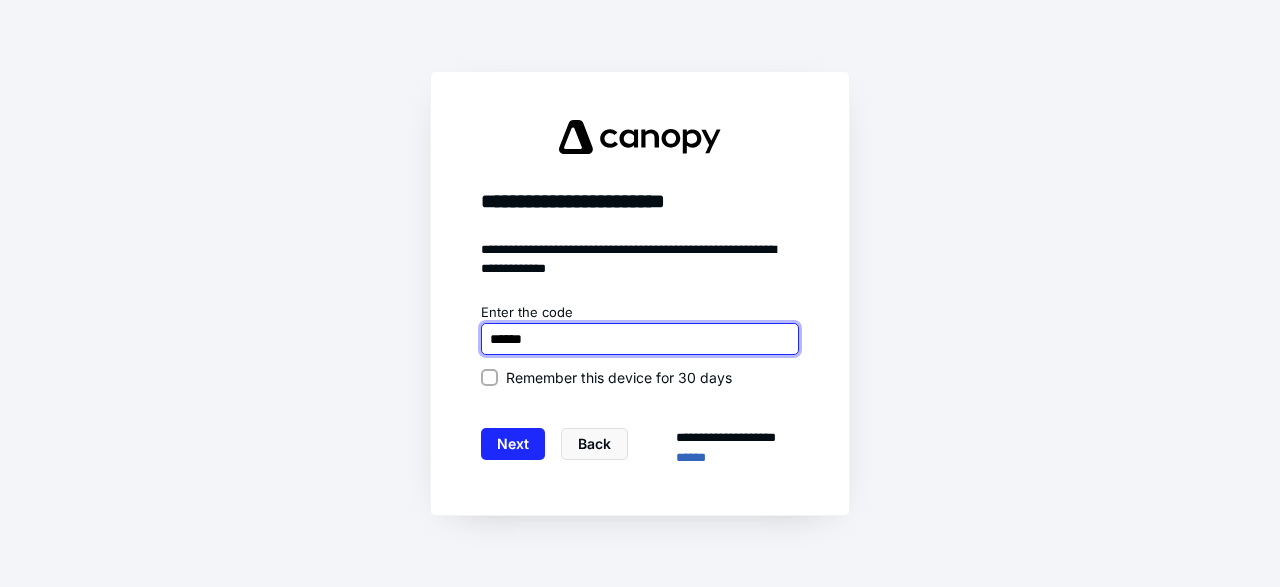 type on "******" 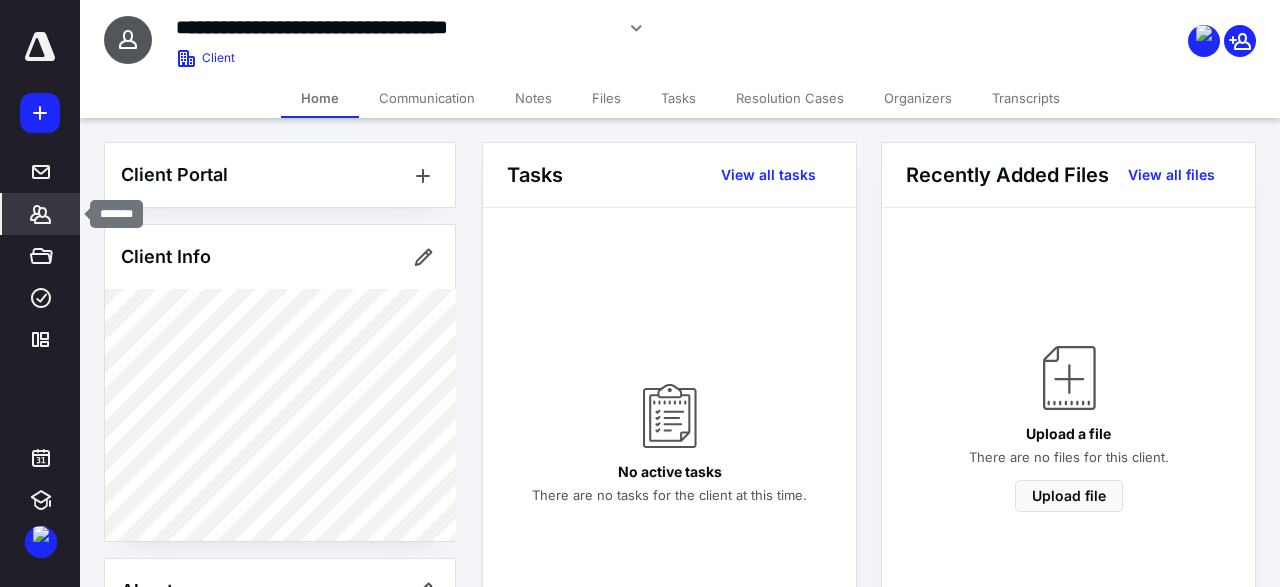 click 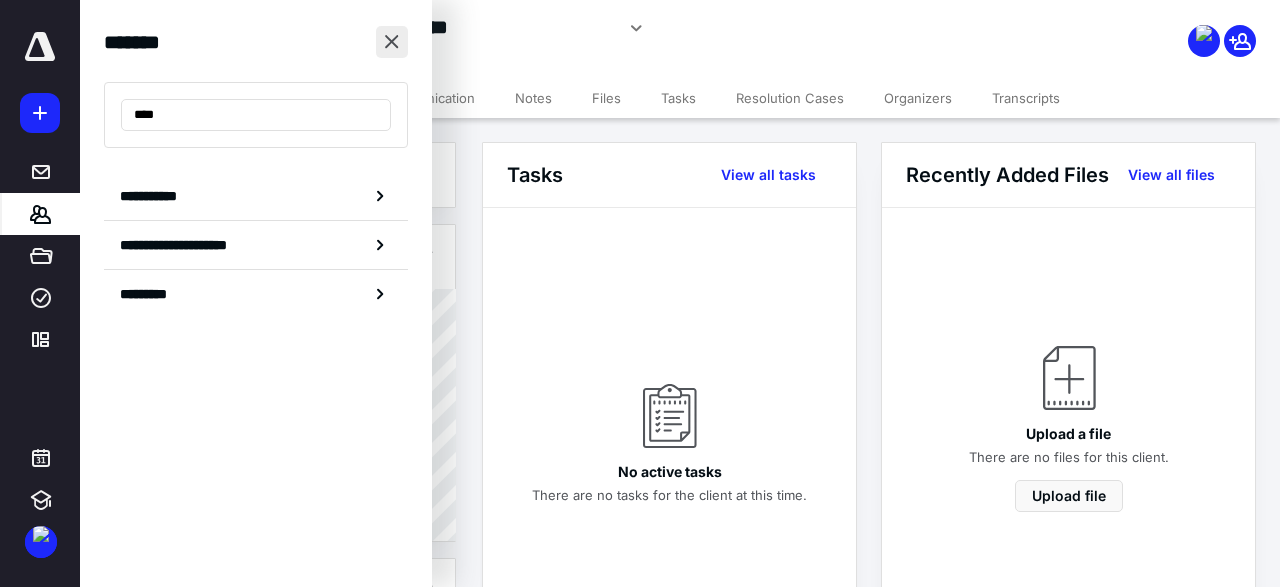 type on "****" 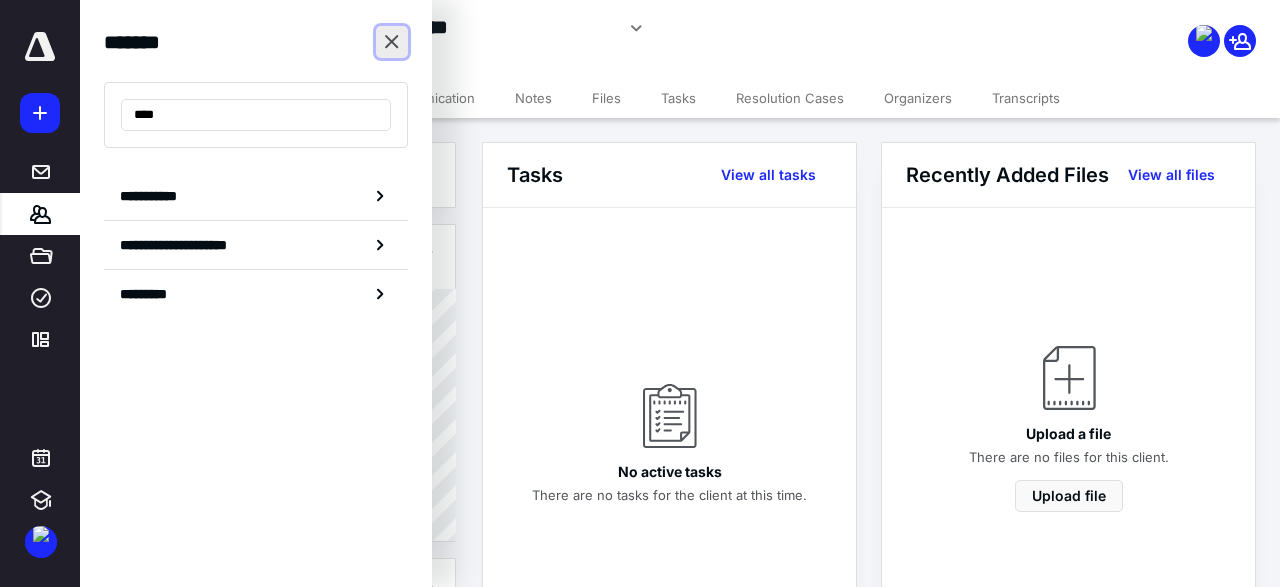 click at bounding box center [392, 42] 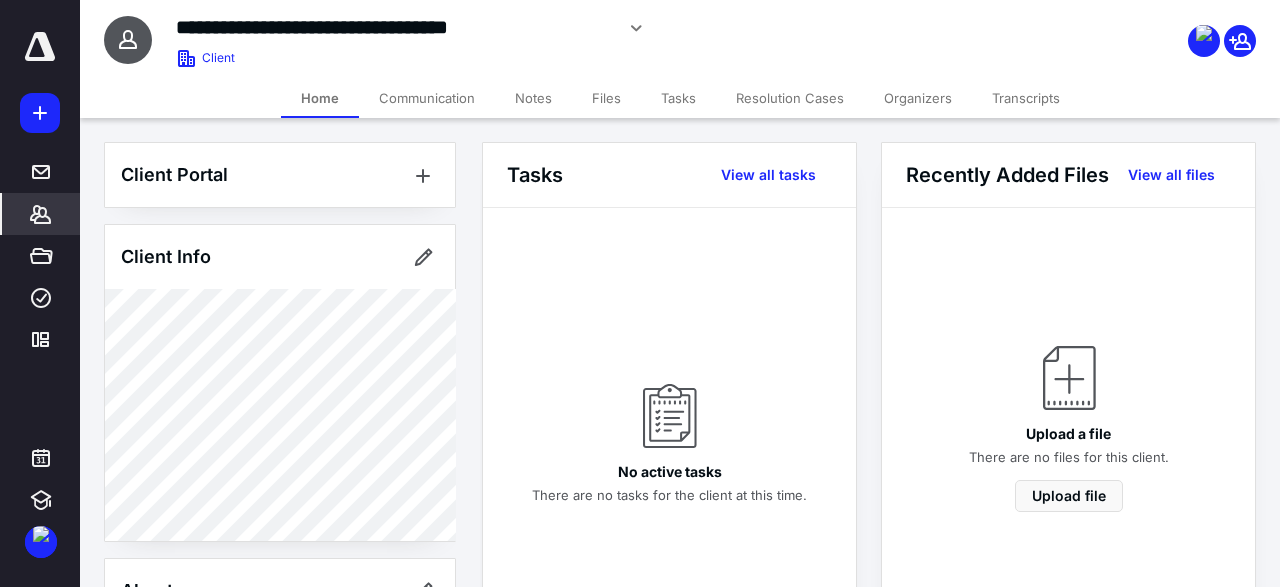click 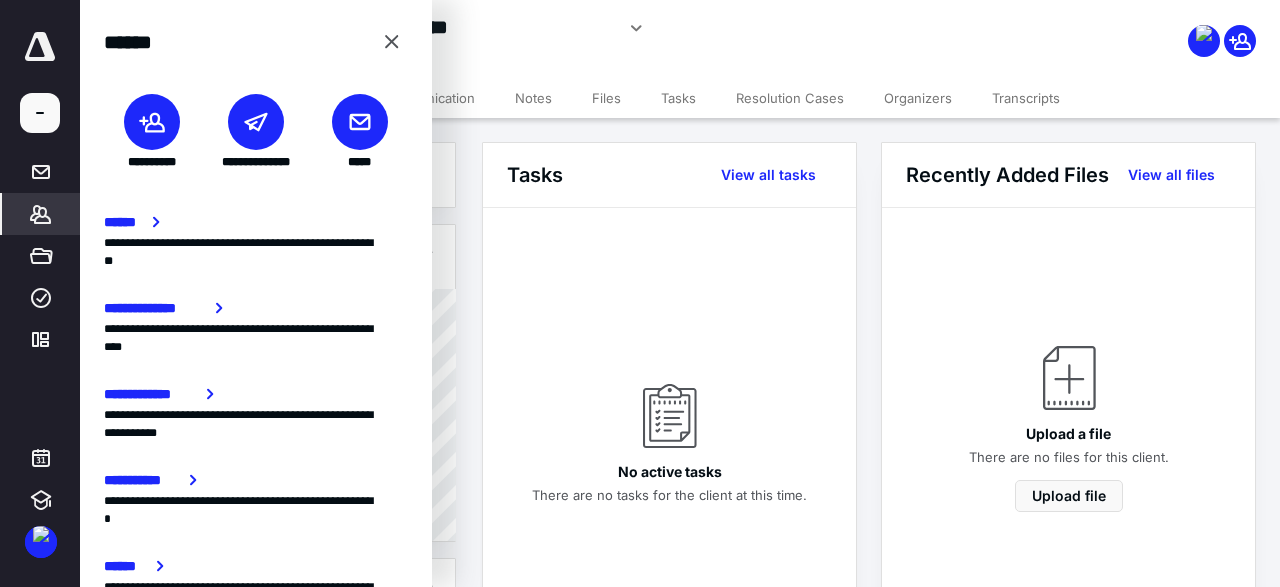 click at bounding box center (152, 122) 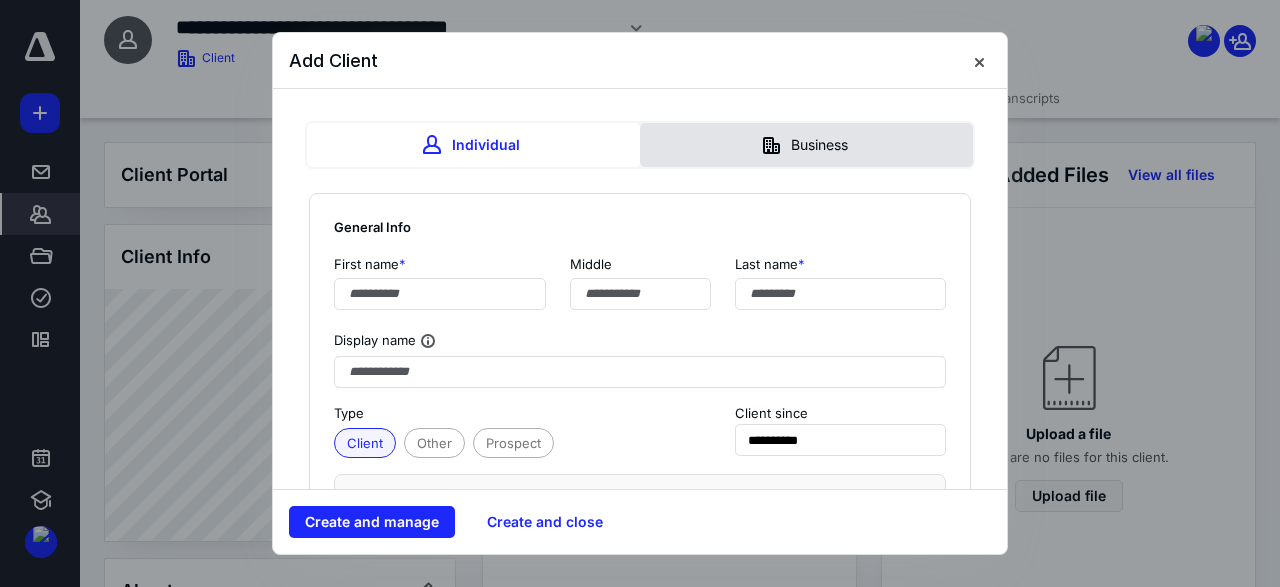click on "Business" at bounding box center (806, 145) 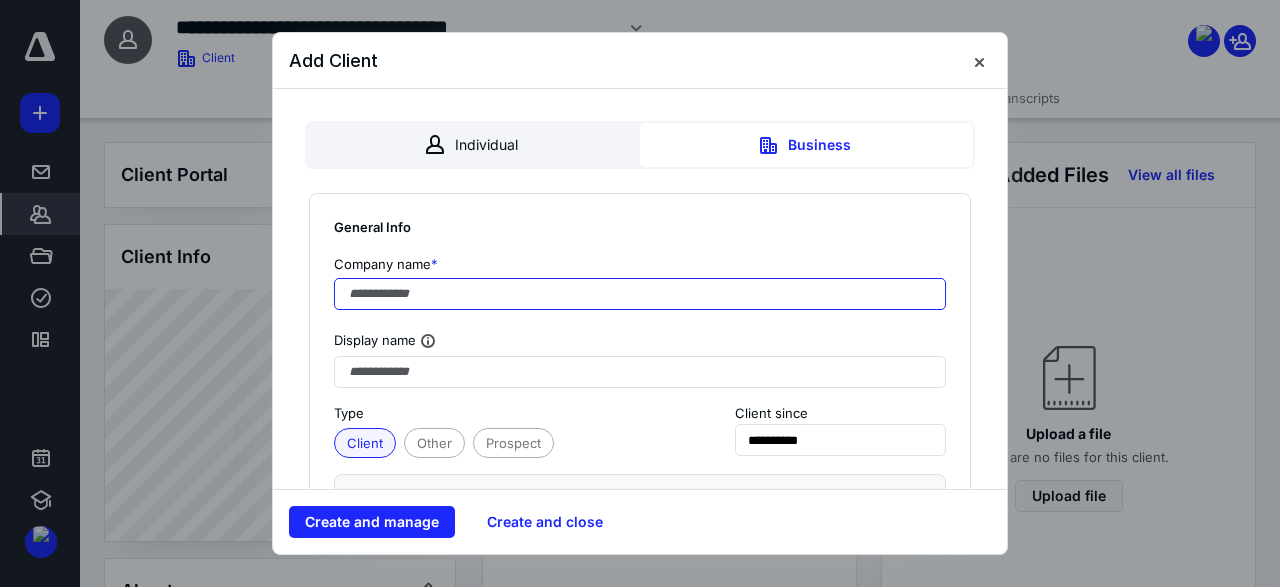 click at bounding box center [640, 294] 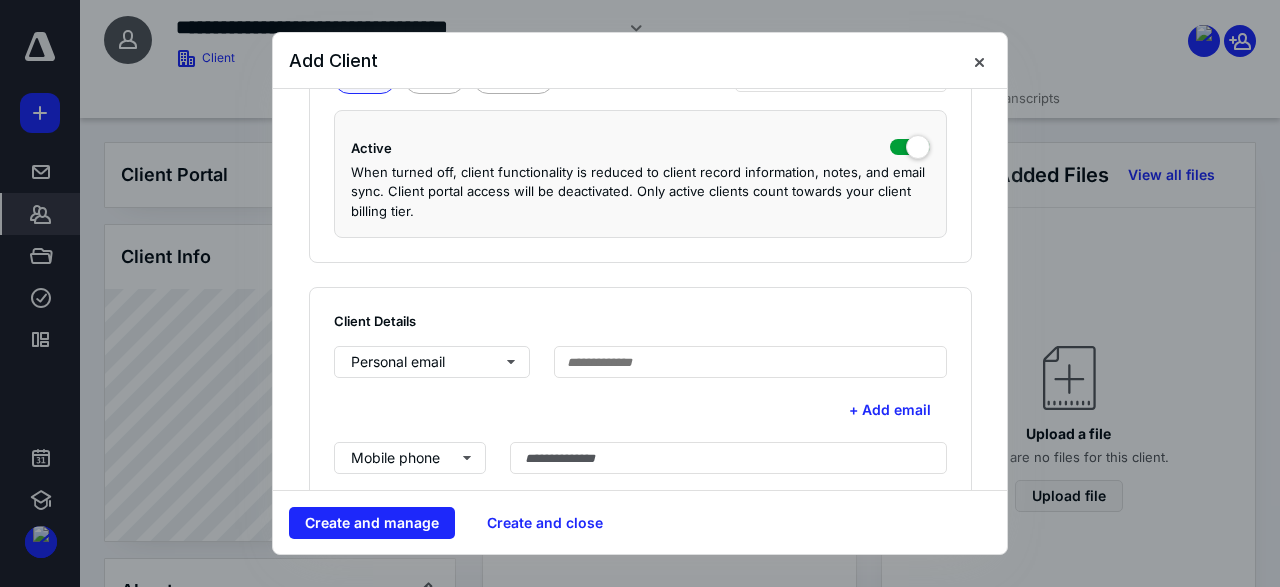 scroll, scrollTop: 384, scrollLeft: 0, axis: vertical 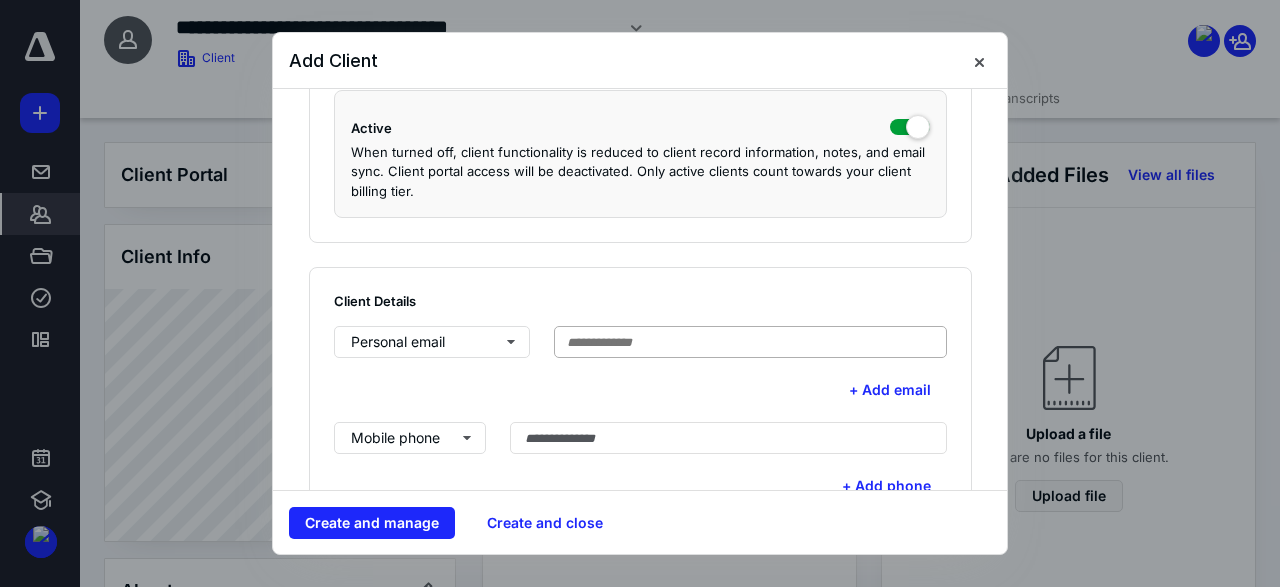type on "**********" 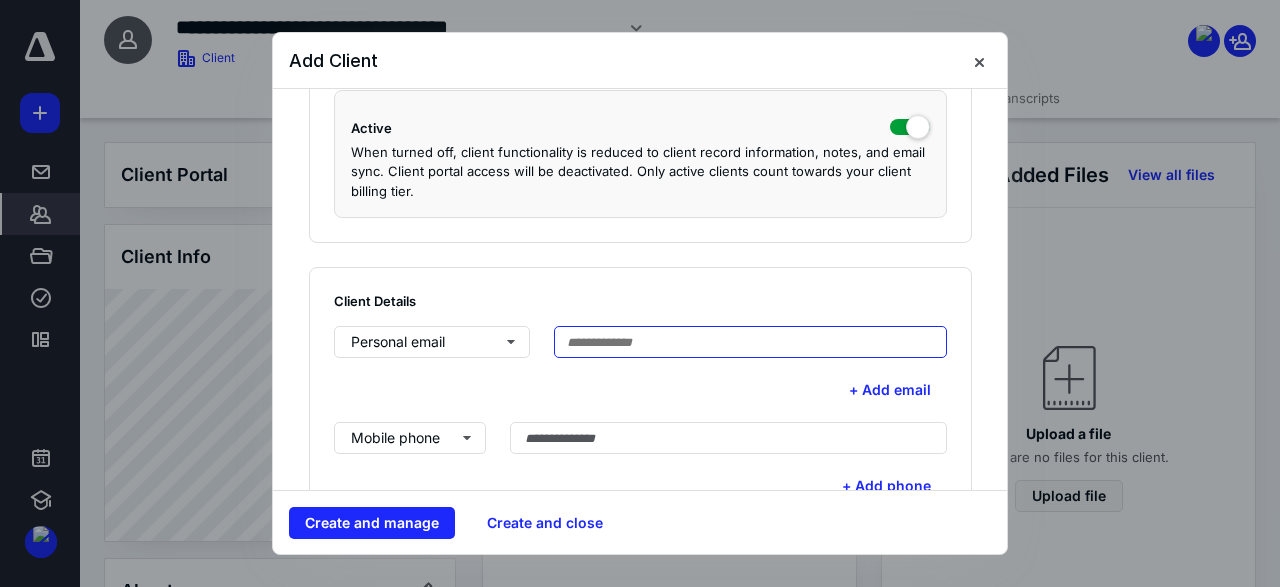click at bounding box center (750, 342) 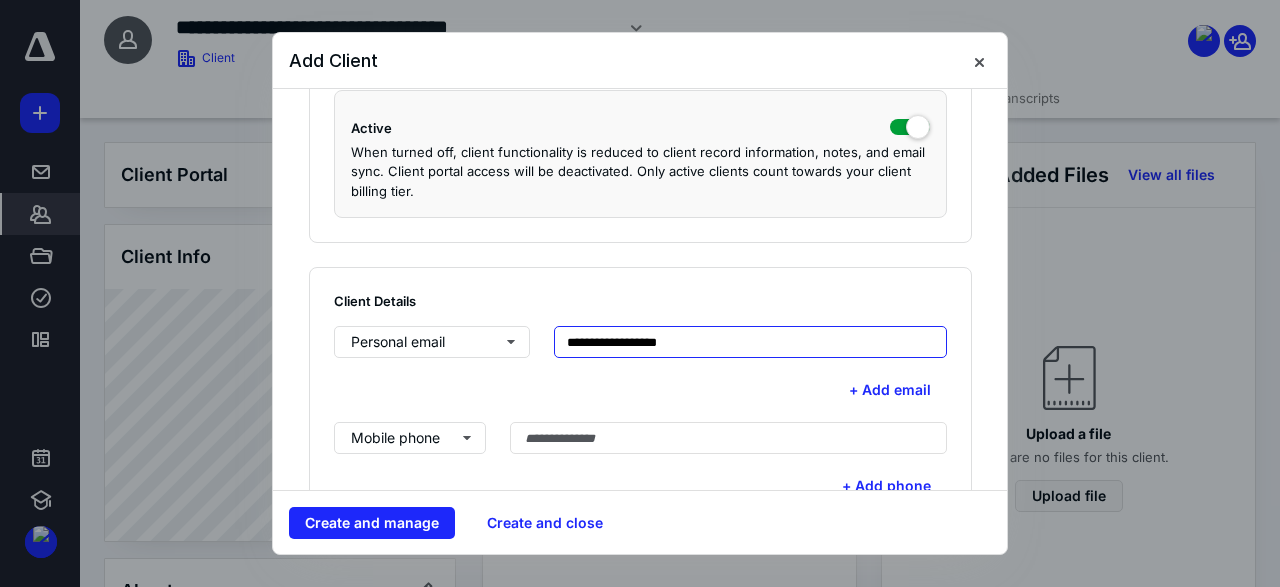 type on "**********" 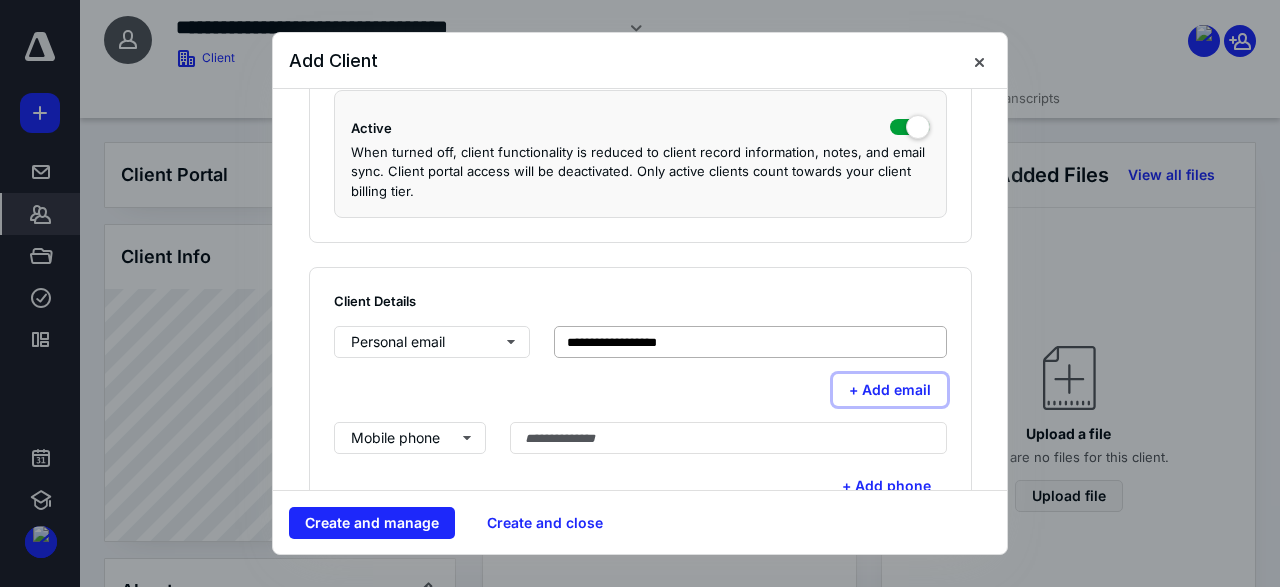 type 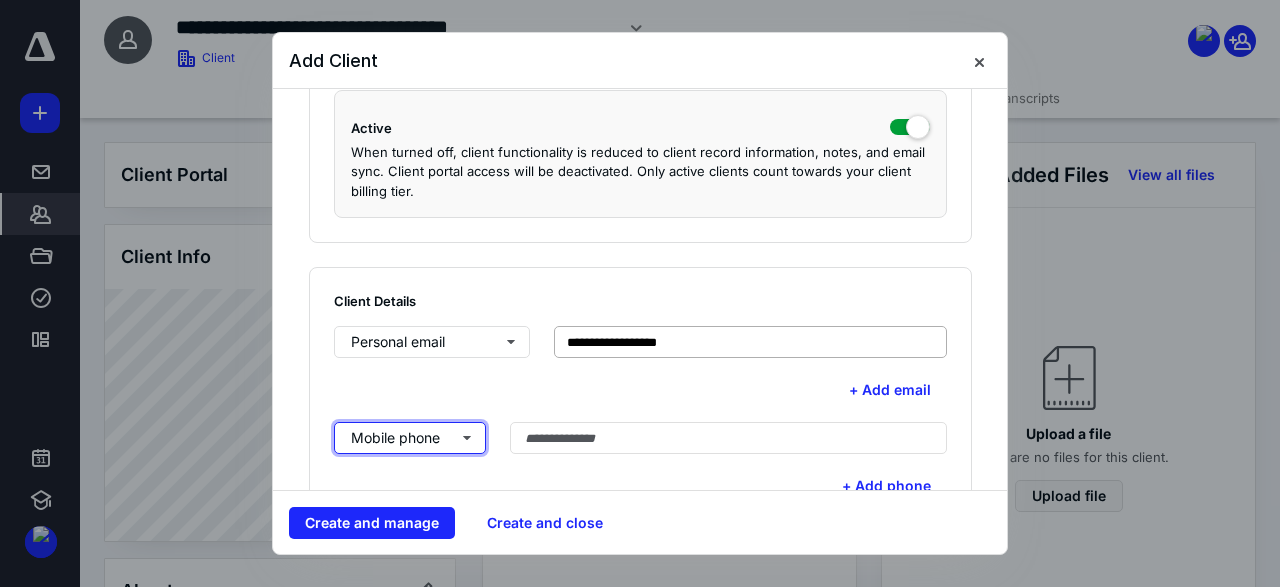 type 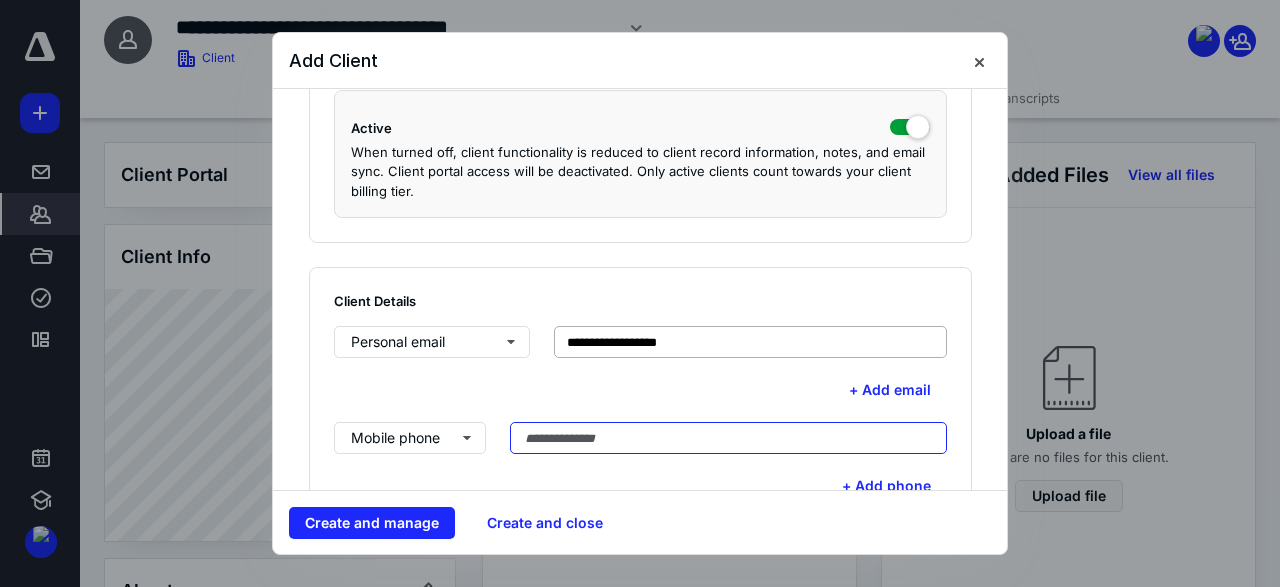 type on "**********" 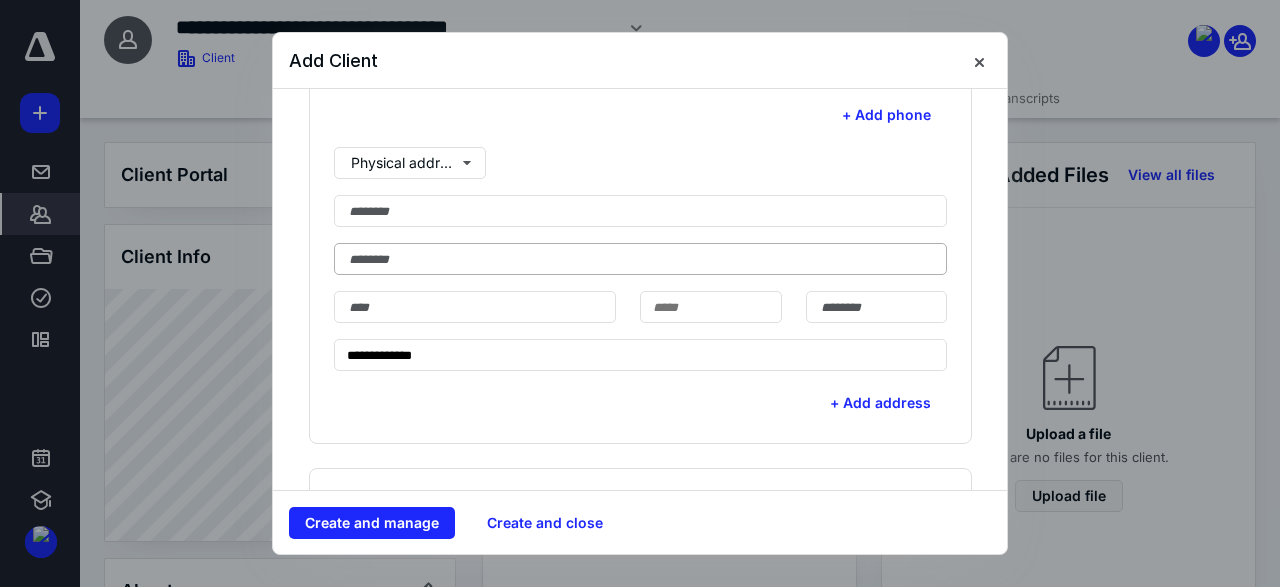scroll, scrollTop: 768, scrollLeft: 0, axis: vertical 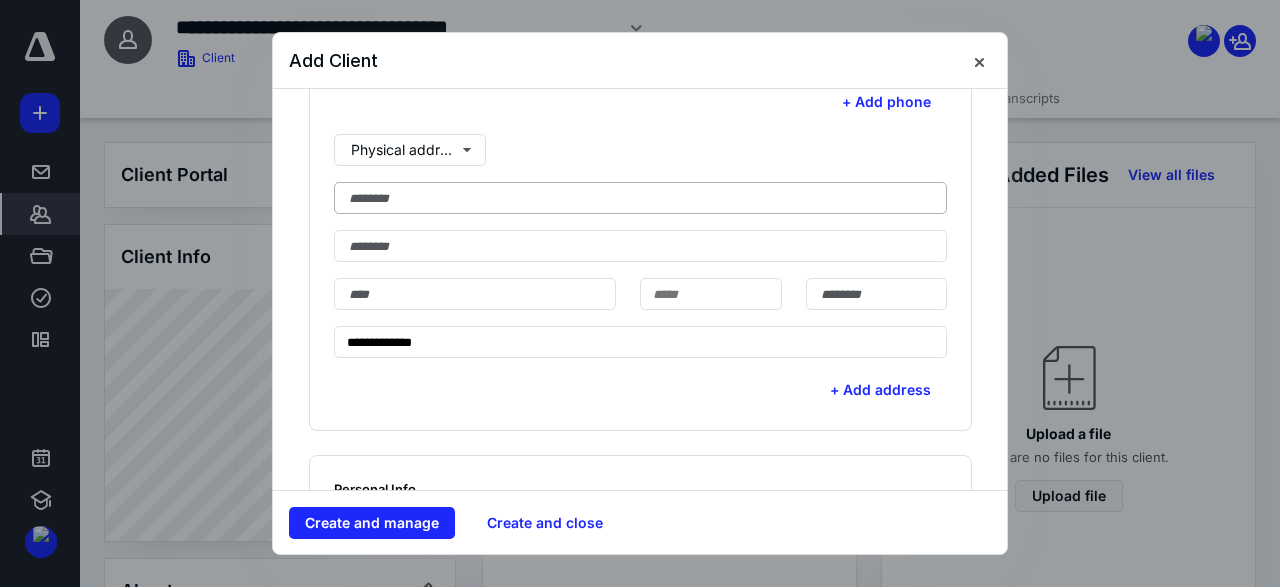 type on "**********" 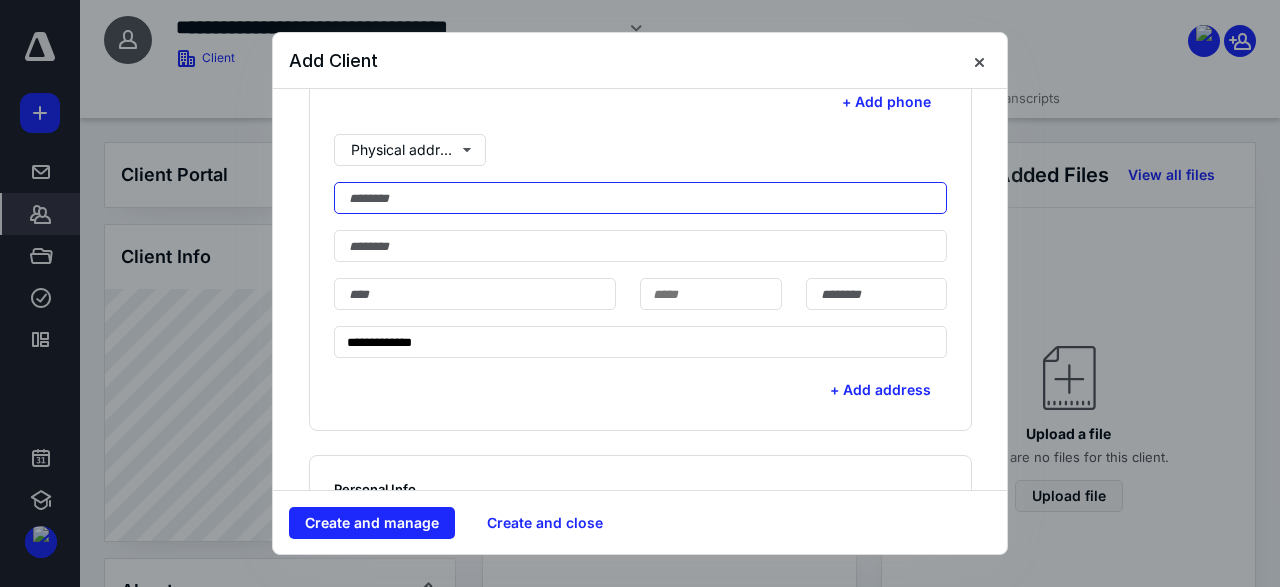 click at bounding box center [640, 198] 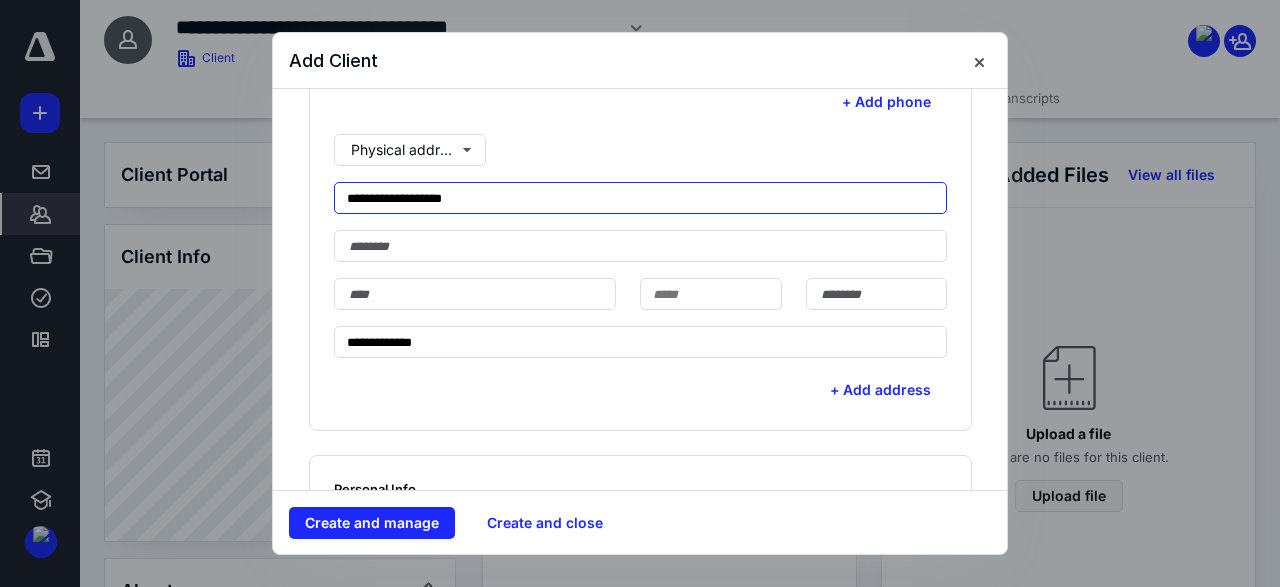 type on "**********" 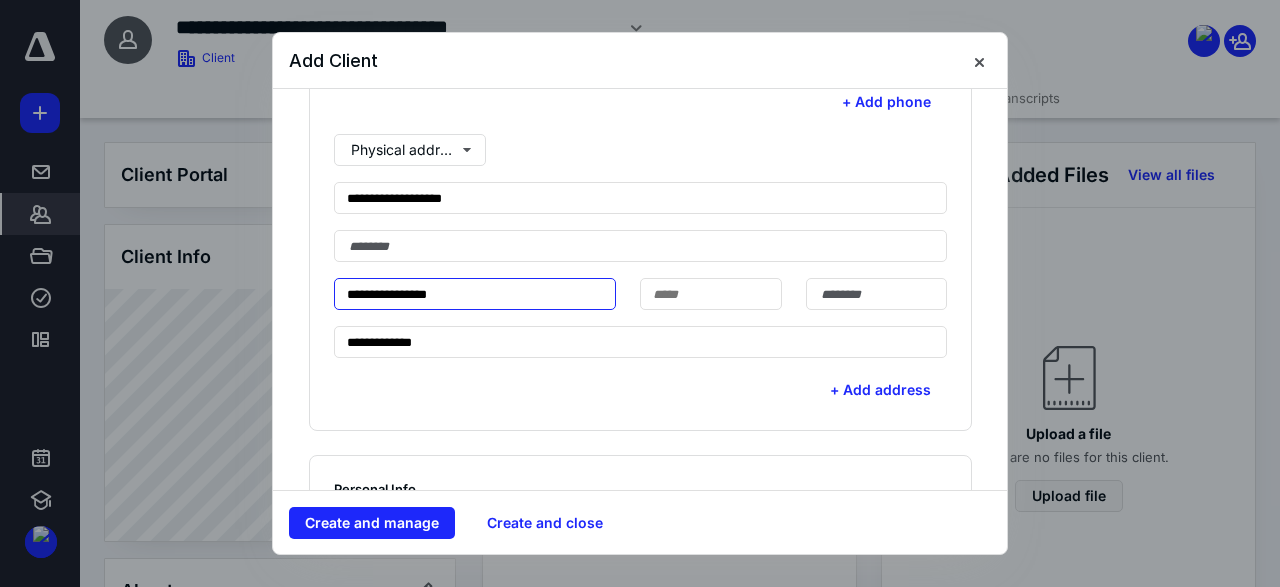 type on "**********" 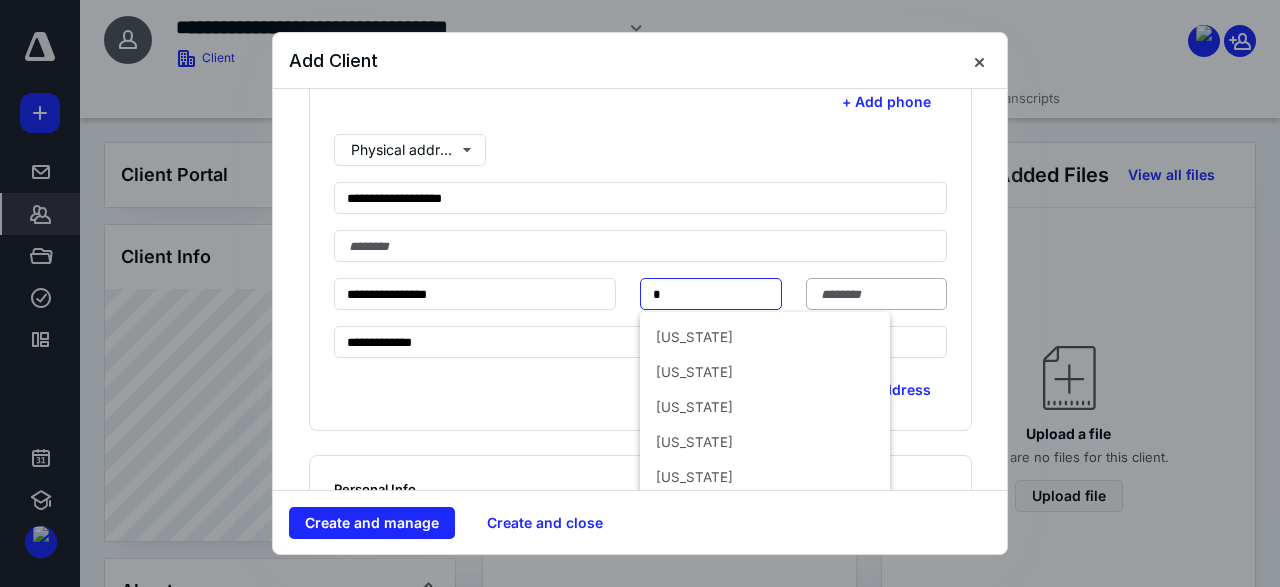 drag, startPoint x: 733, startPoint y: 335, endPoint x: 839, endPoint y: 299, distance: 111.94642 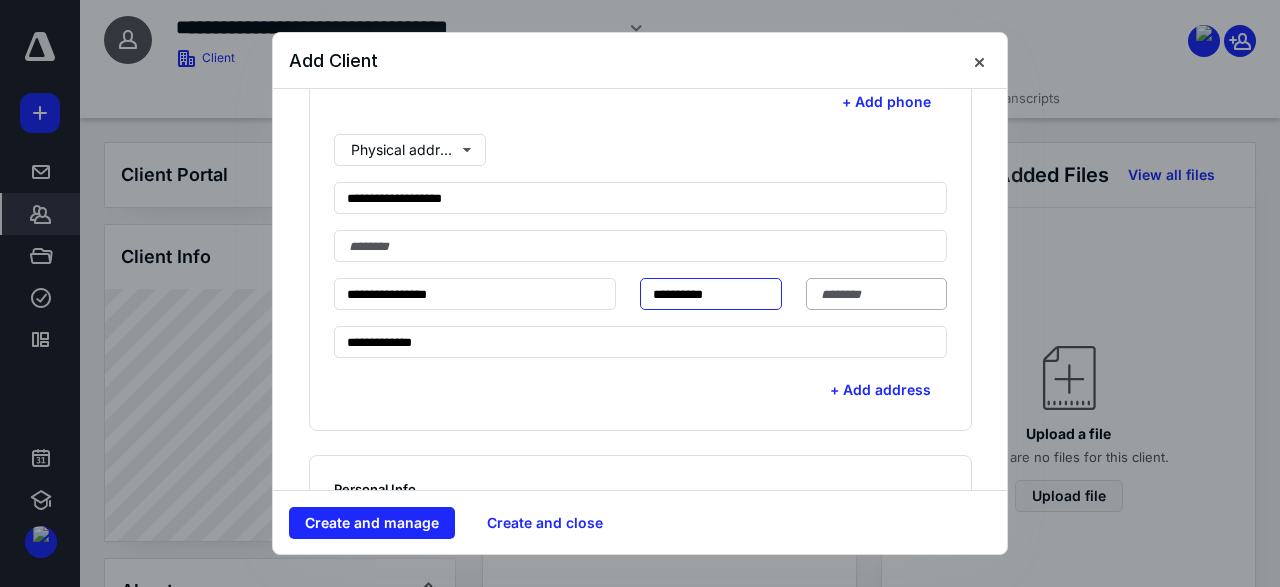 type on "**********" 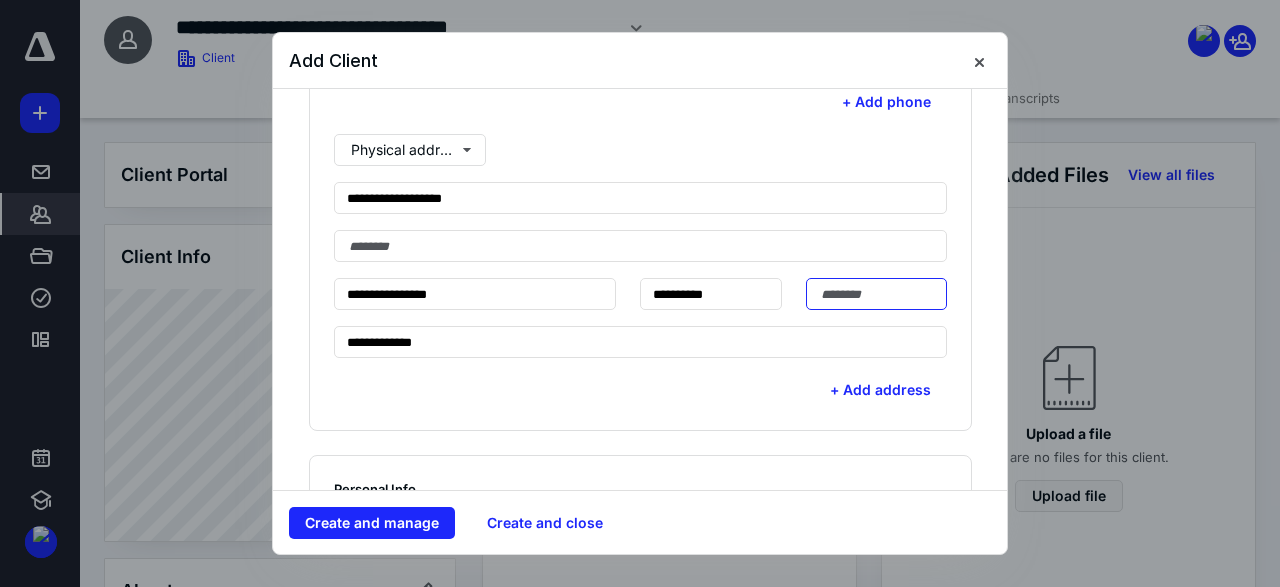 click at bounding box center (876, 294) 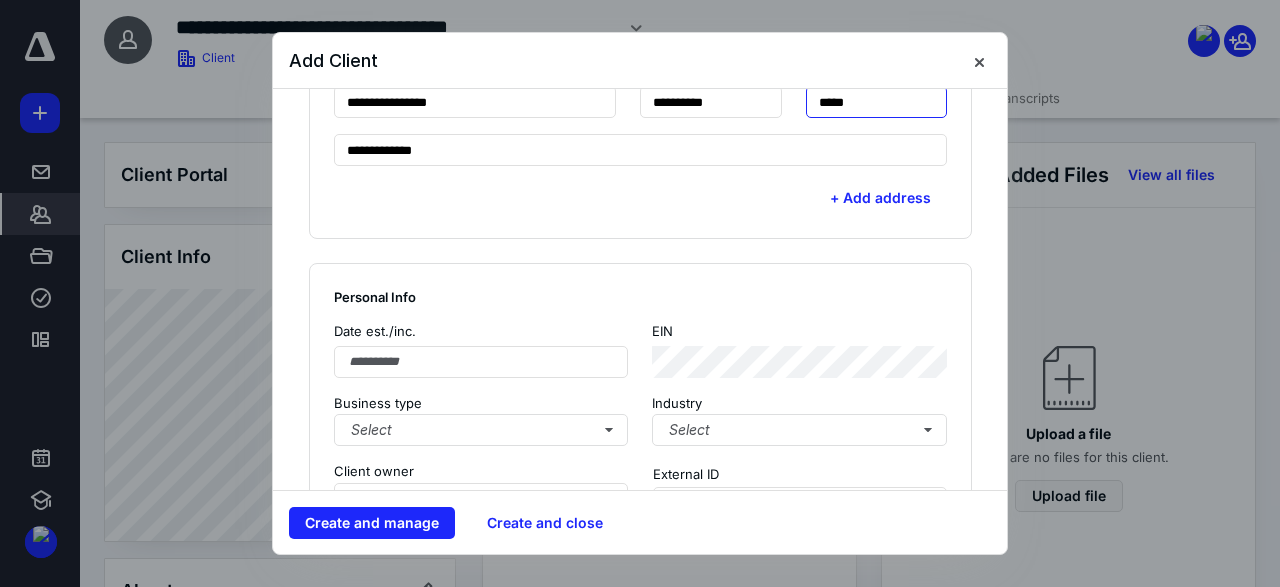 scroll, scrollTop: 1056, scrollLeft: 0, axis: vertical 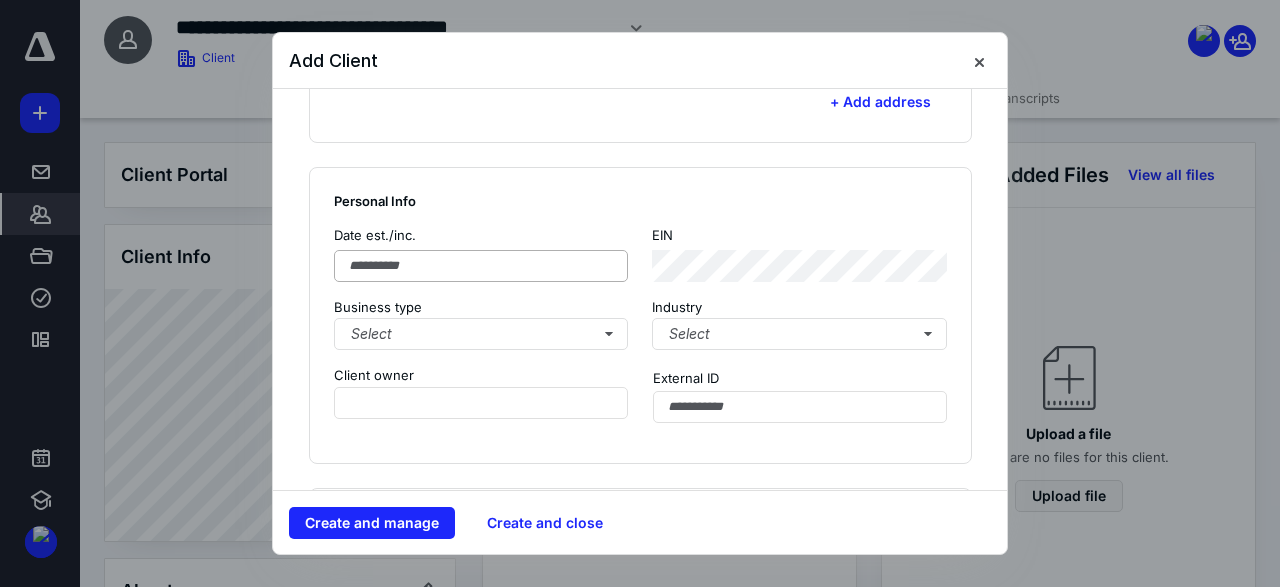 type on "*****" 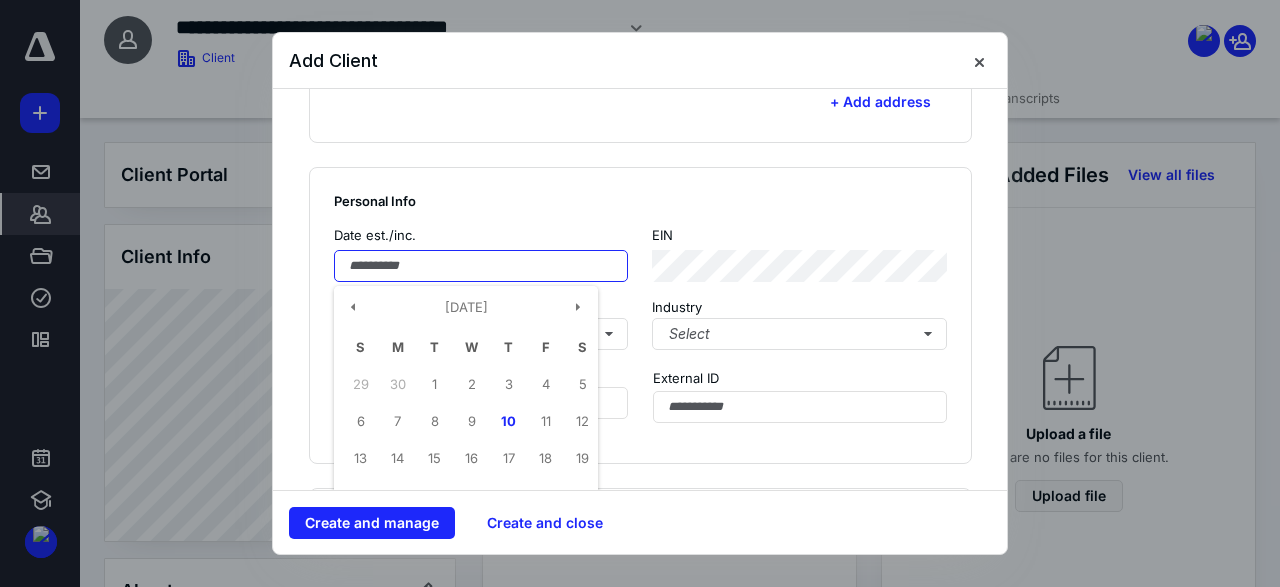 click at bounding box center (481, 266) 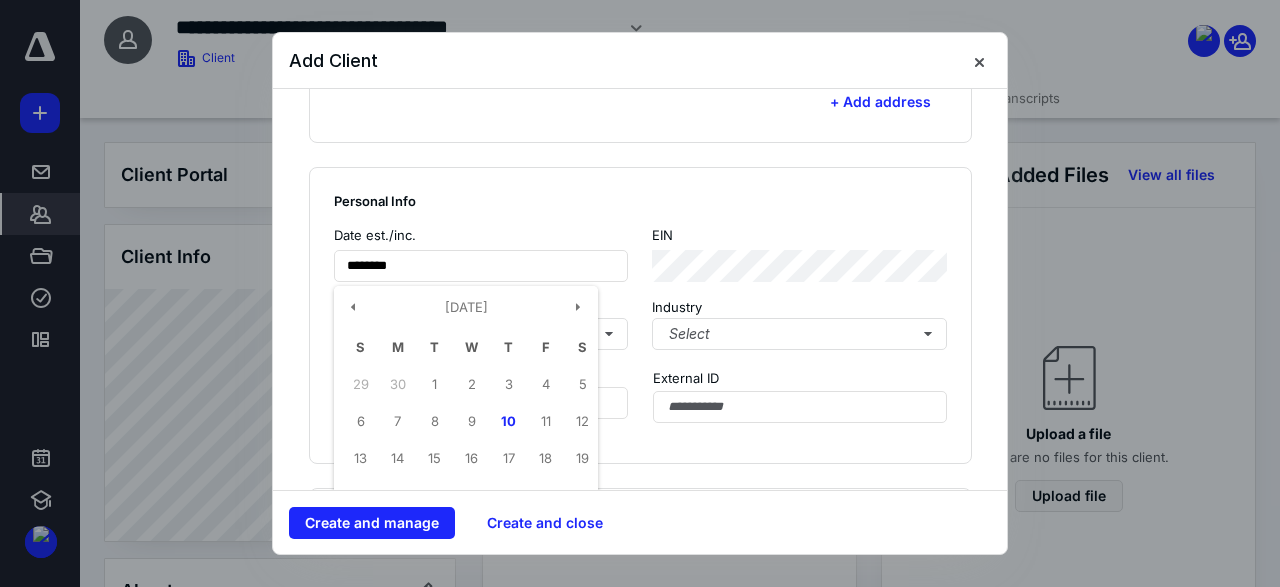 type on "**********" 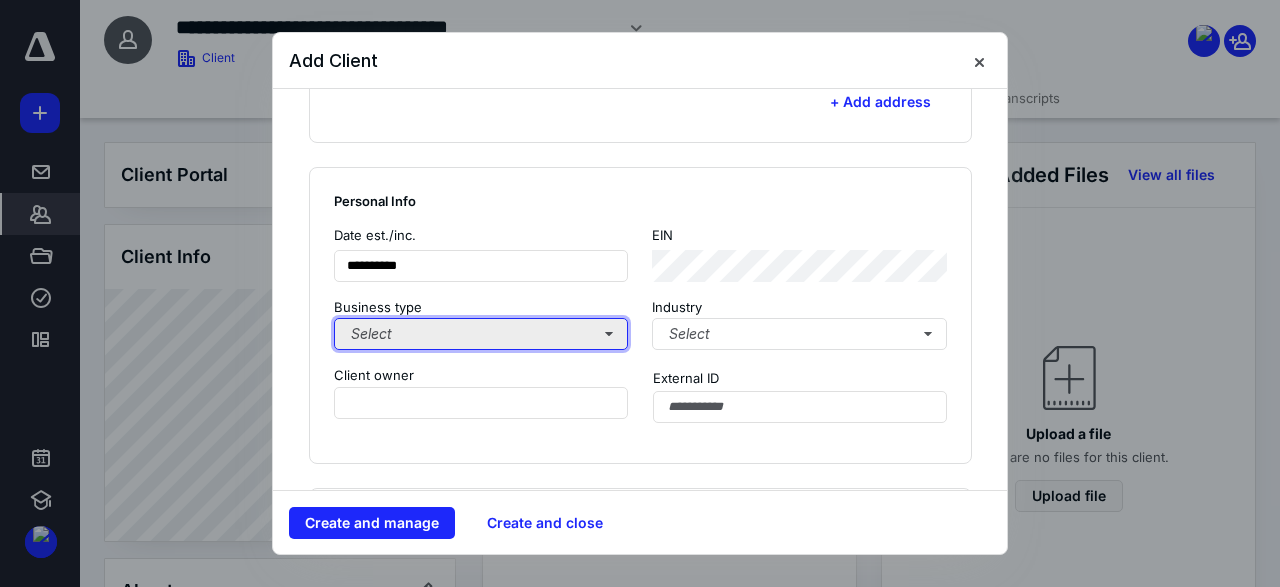 click on "Select" at bounding box center [481, 334] 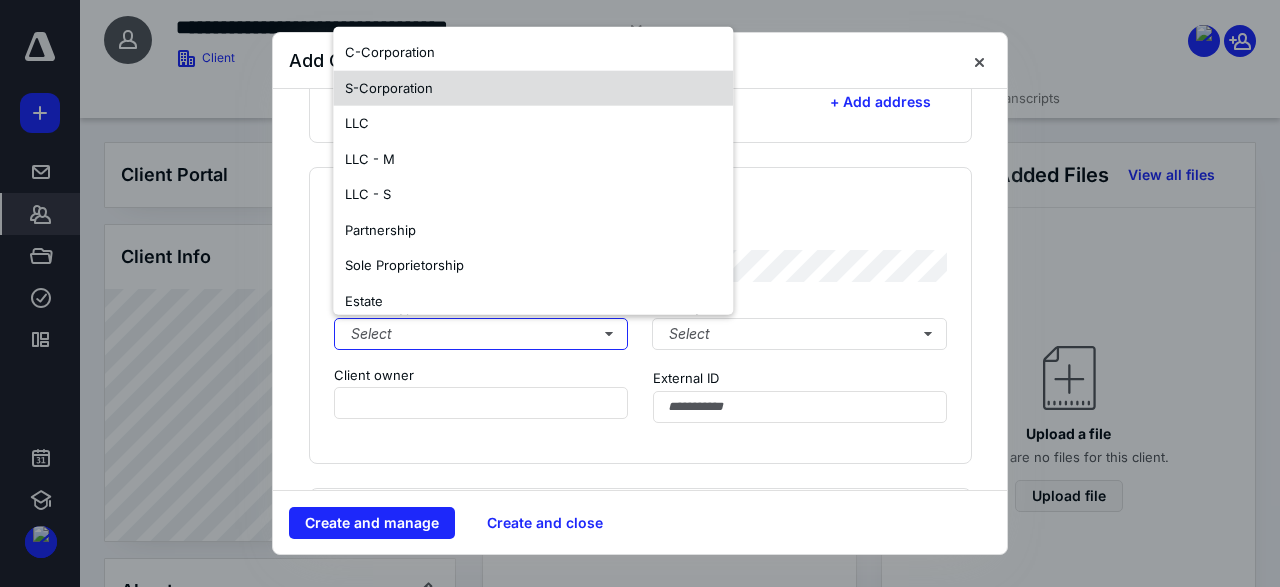 click on "S-Corporation" at bounding box center (533, 88) 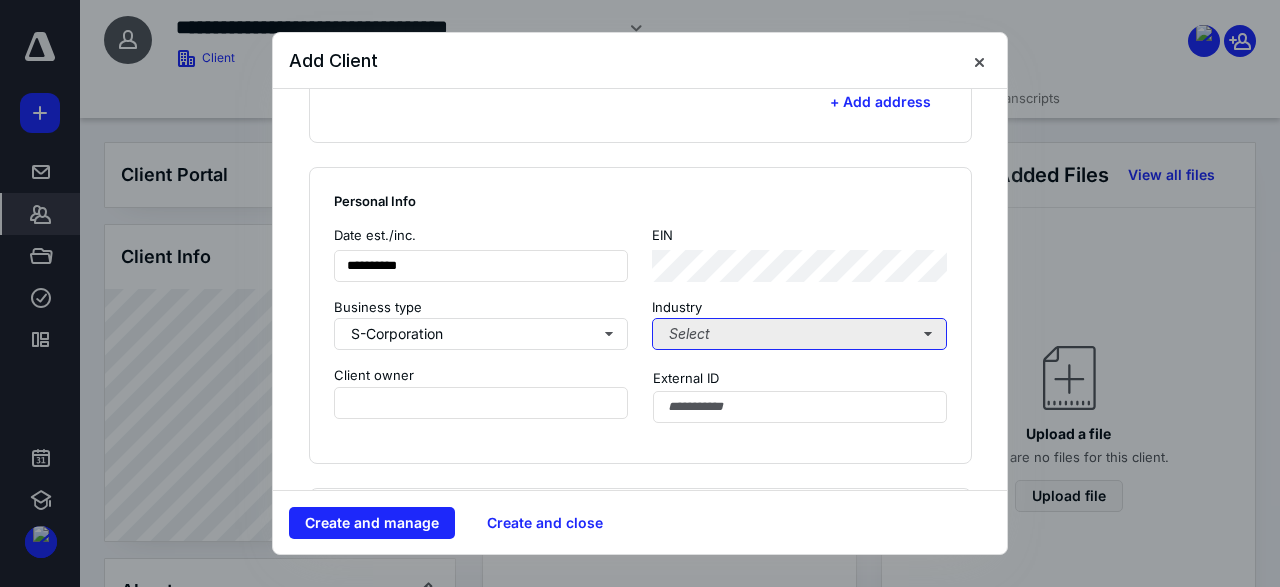 click on "Select" at bounding box center [799, 334] 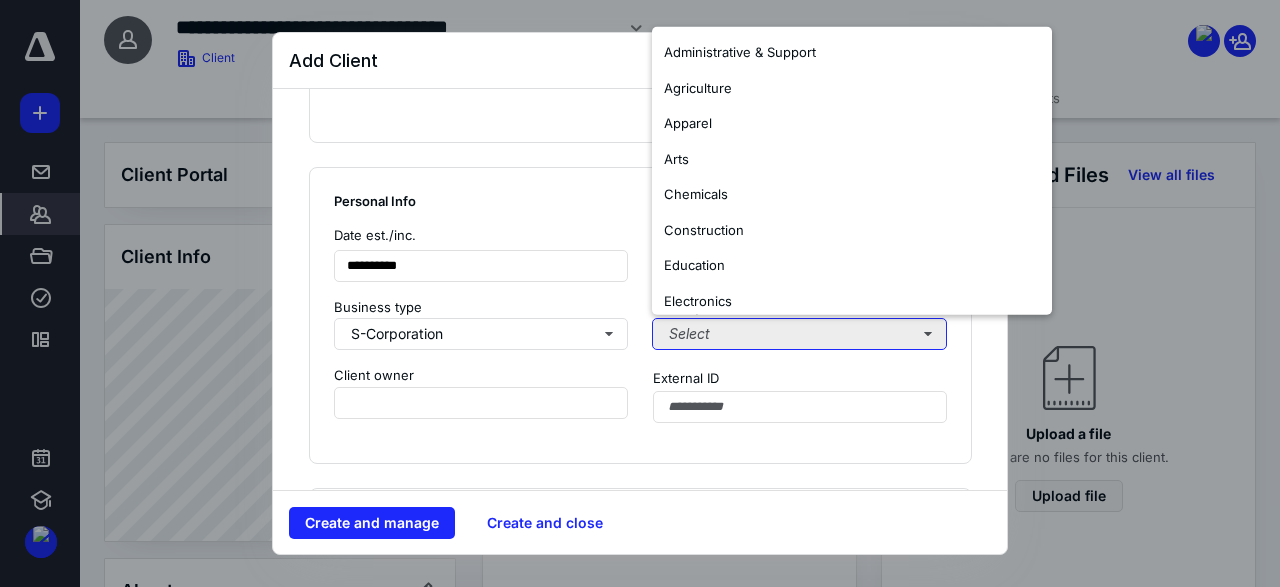 click on "Select" at bounding box center (799, 334) 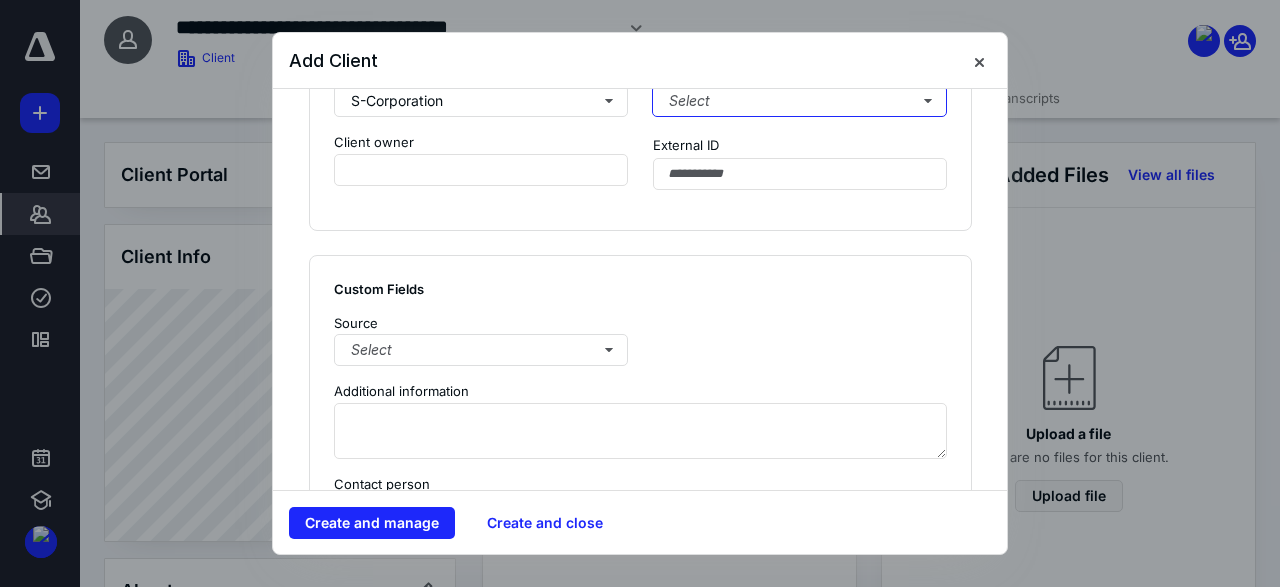 scroll, scrollTop: 1193, scrollLeft: 0, axis: vertical 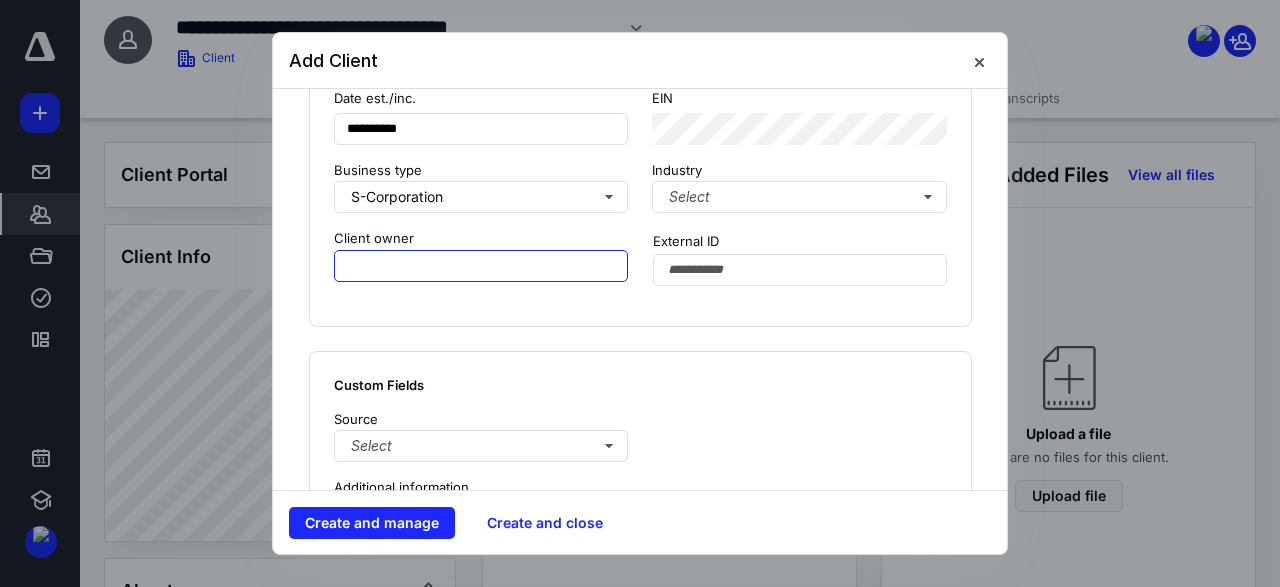 click at bounding box center [481, 266] 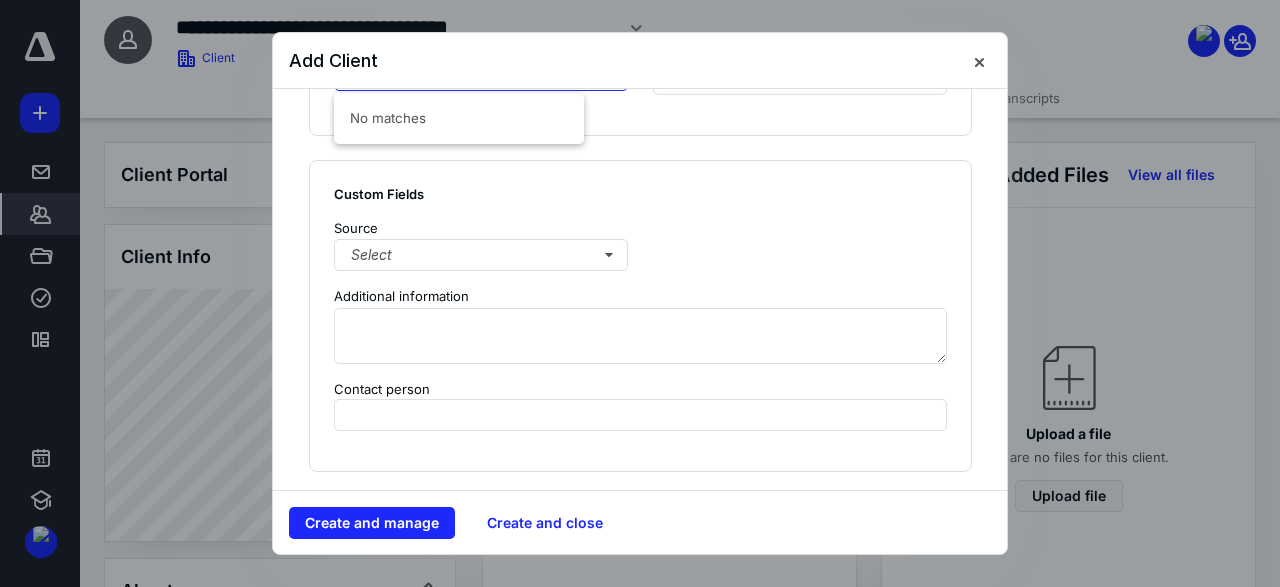 scroll, scrollTop: 1385, scrollLeft: 0, axis: vertical 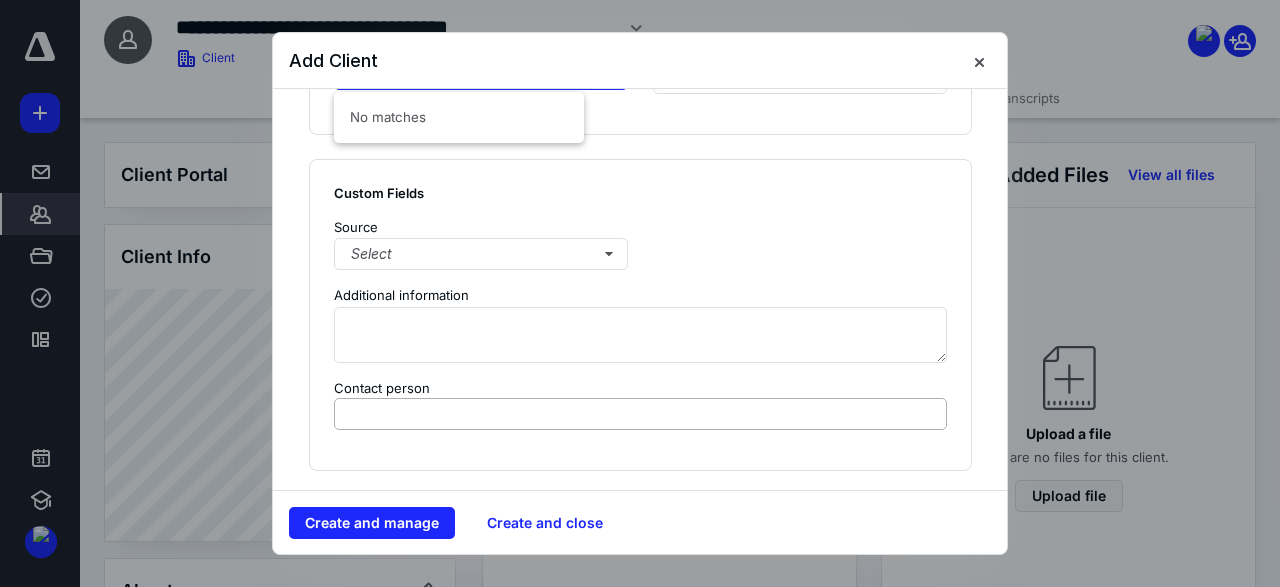 type on "**********" 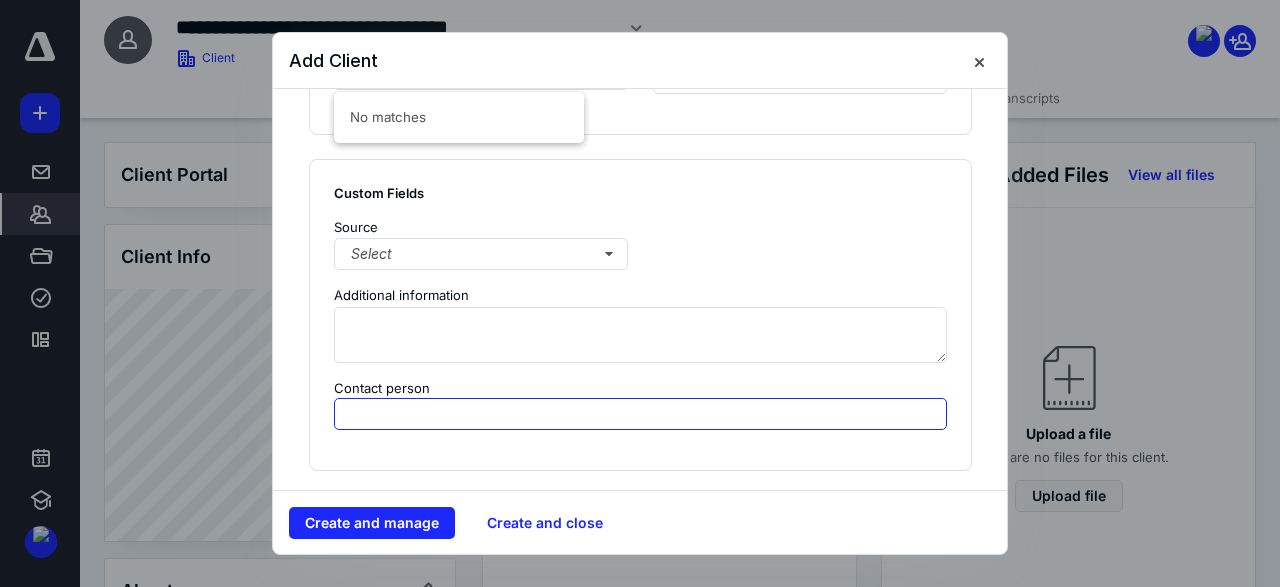 click at bounding box center [640, 414] 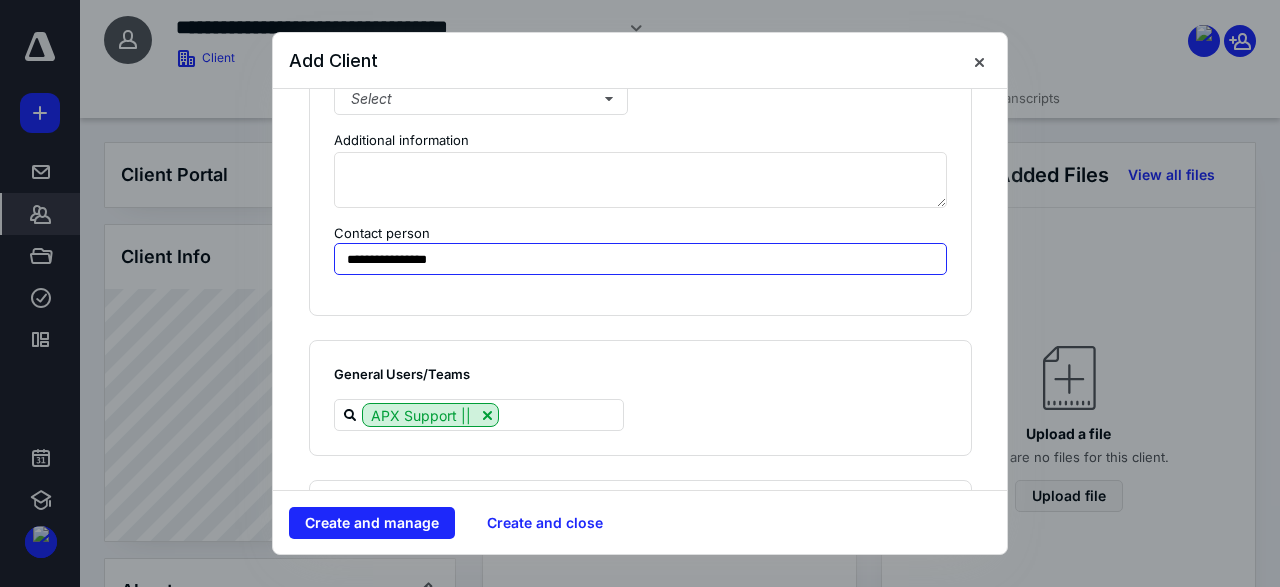 scroll, scrollTop: 1673, scrollLeft: 0, axis: vertical 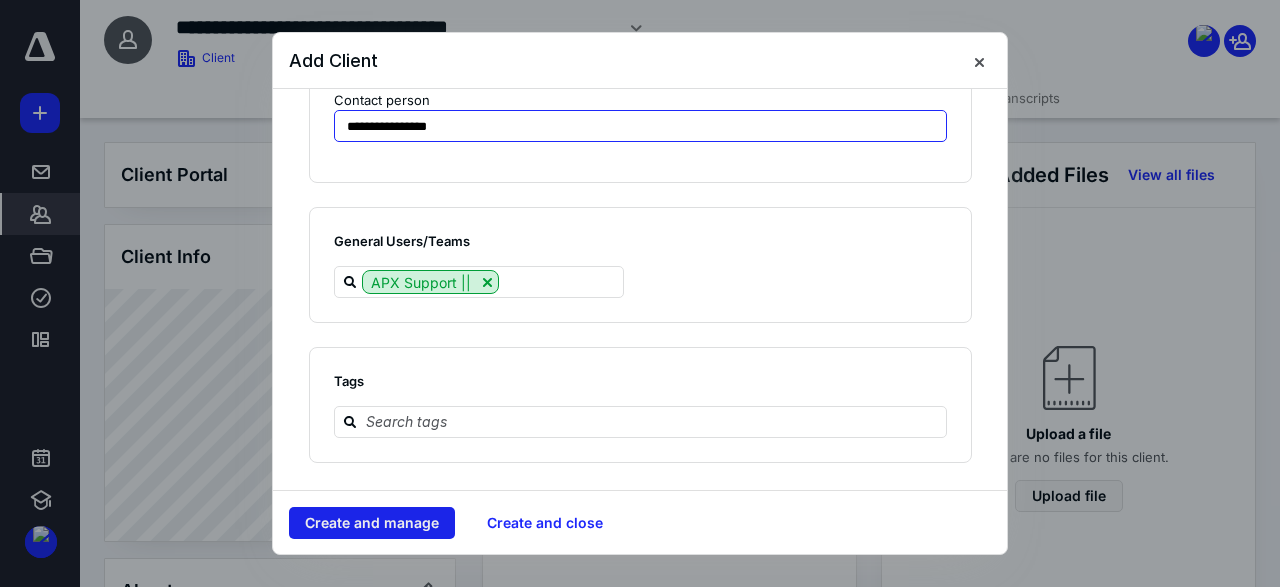type on "**********" 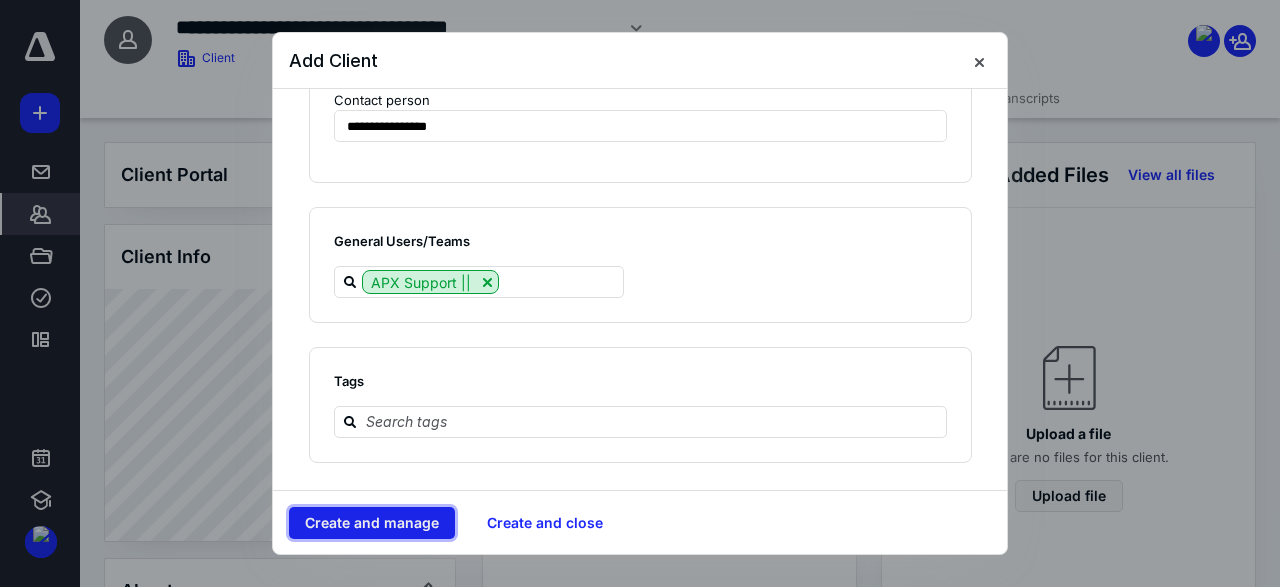 click on "Create and manage" at bounding box center (372, 523) 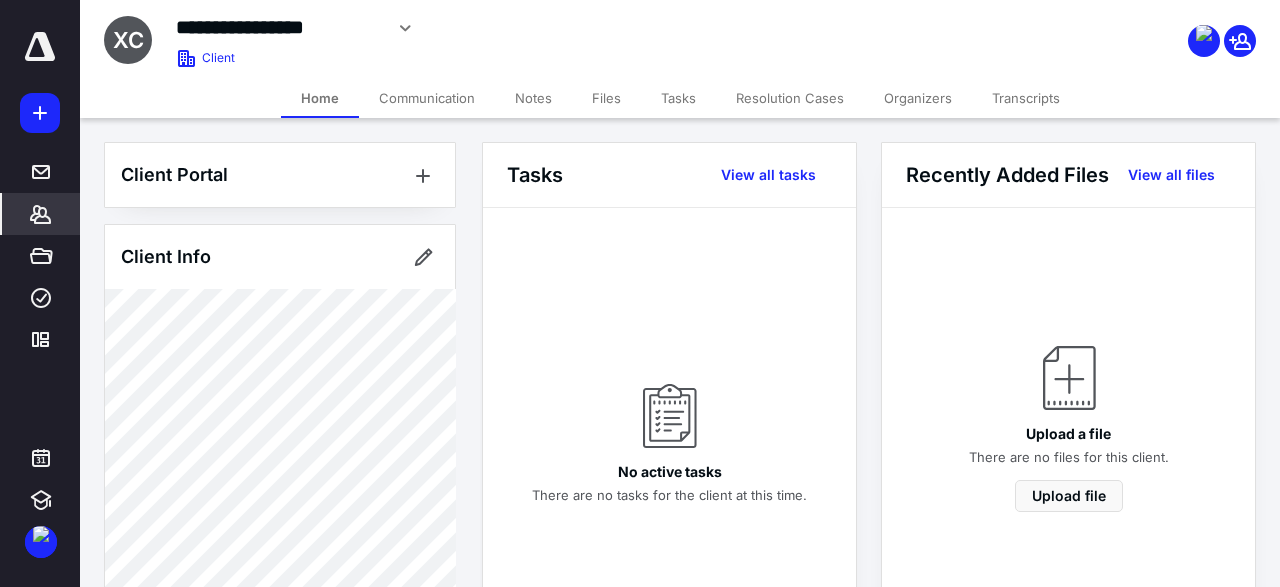 click 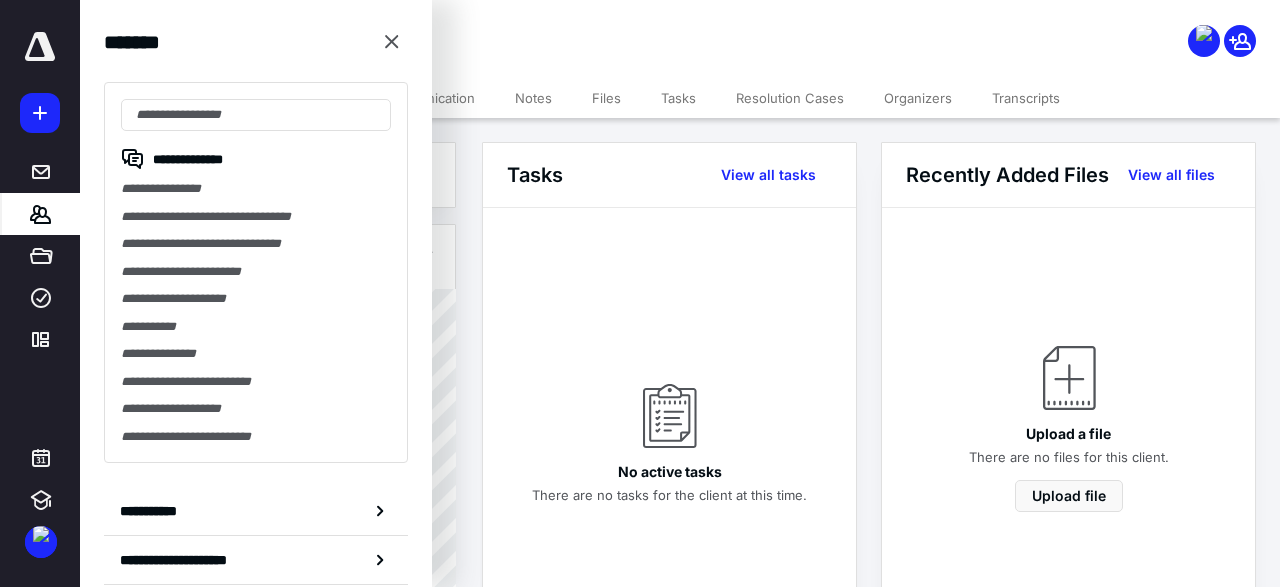 click on "**********" at bounding box center [256, 272] 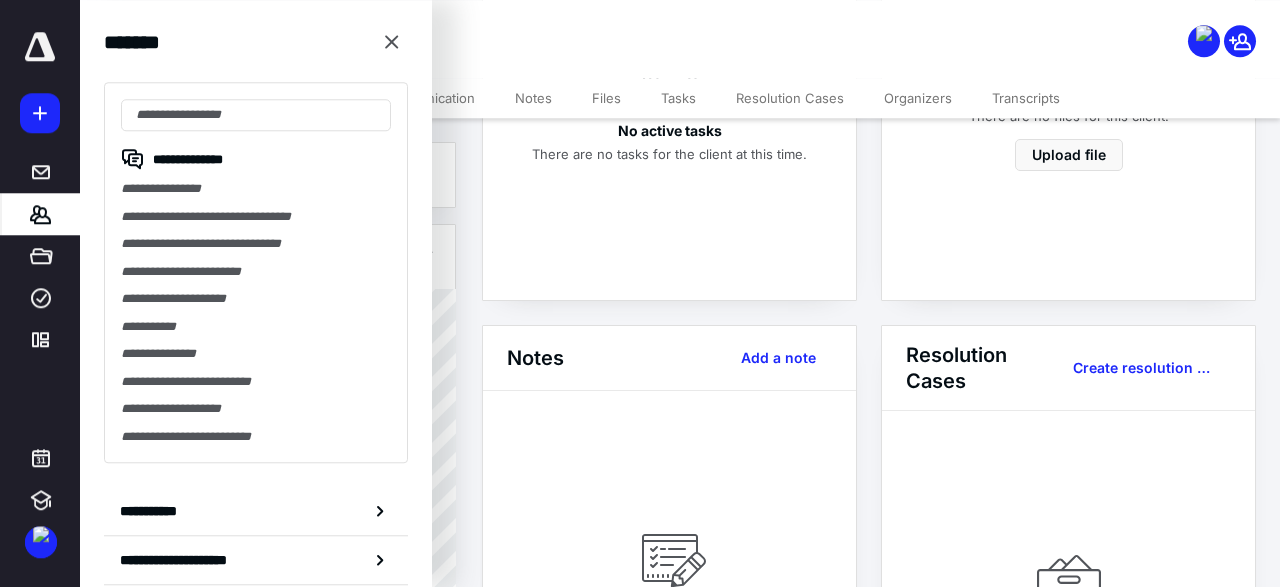 scroll, scrollTop: 434, scrollLeft: 0, axis: vertical 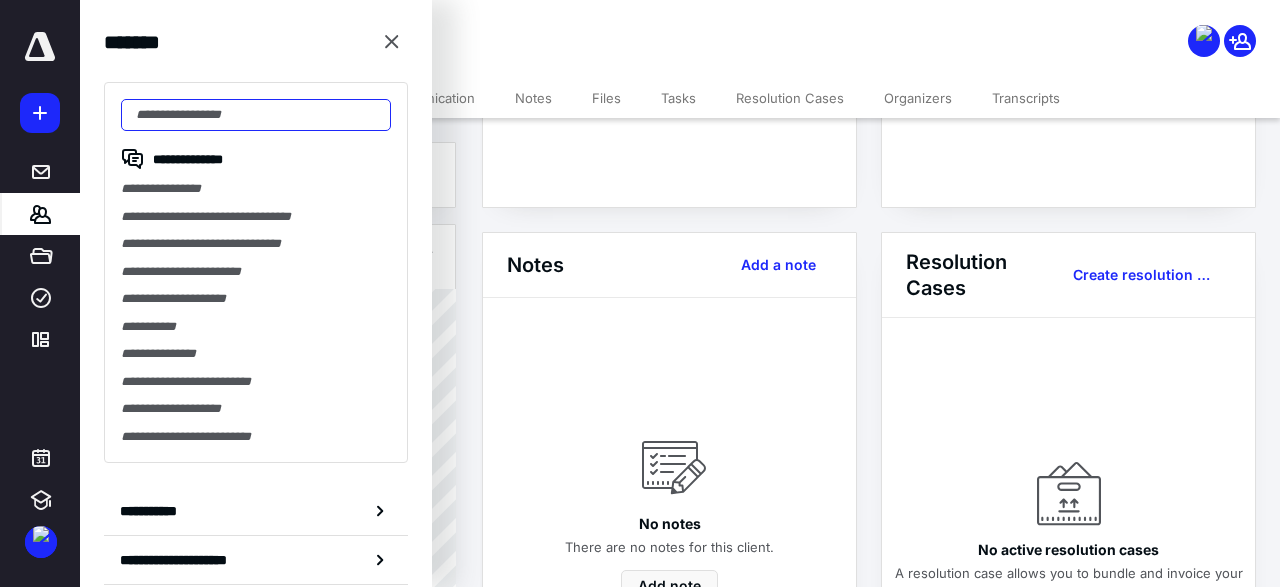 click at bounding box center [256, 115] 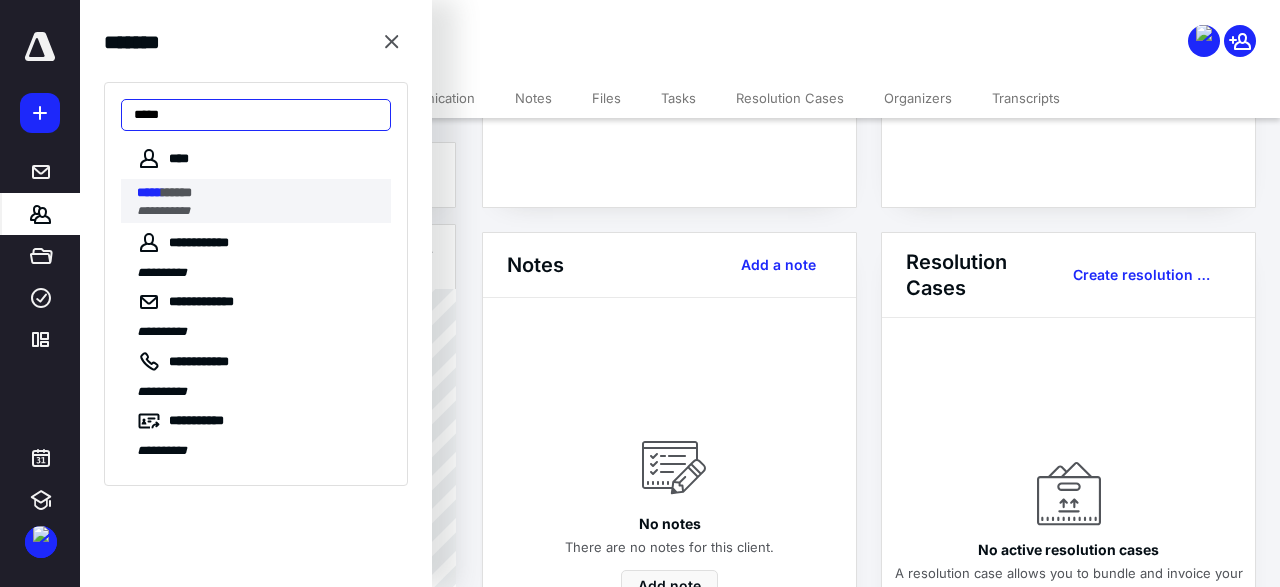 type on "*****" 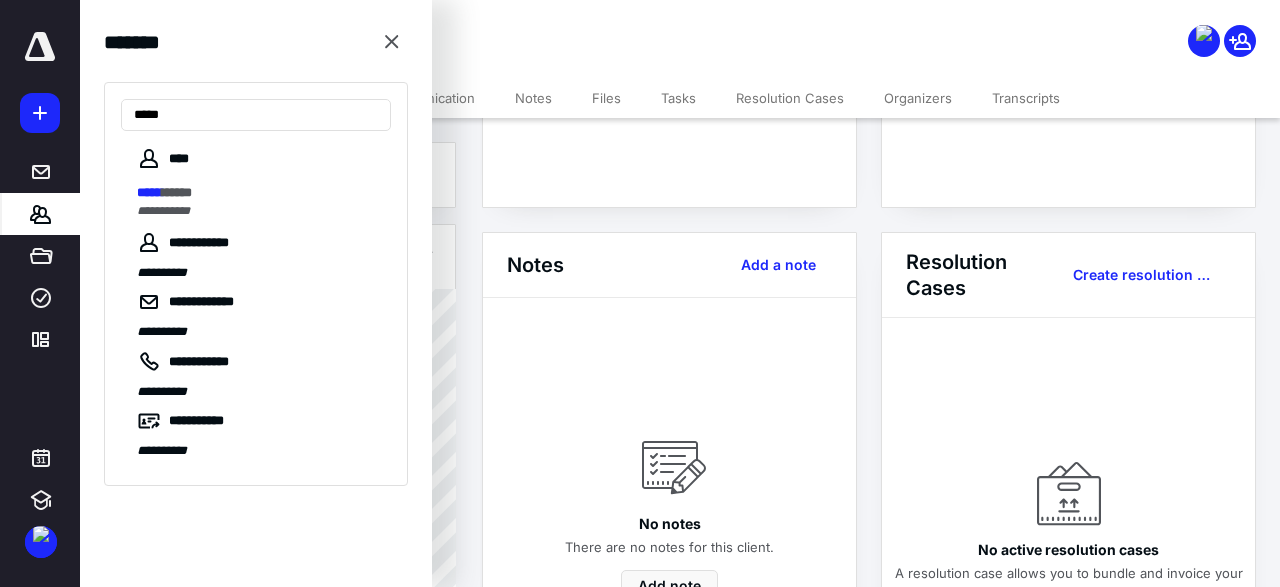 click on "***** ******" at bounding box center [258, 193] 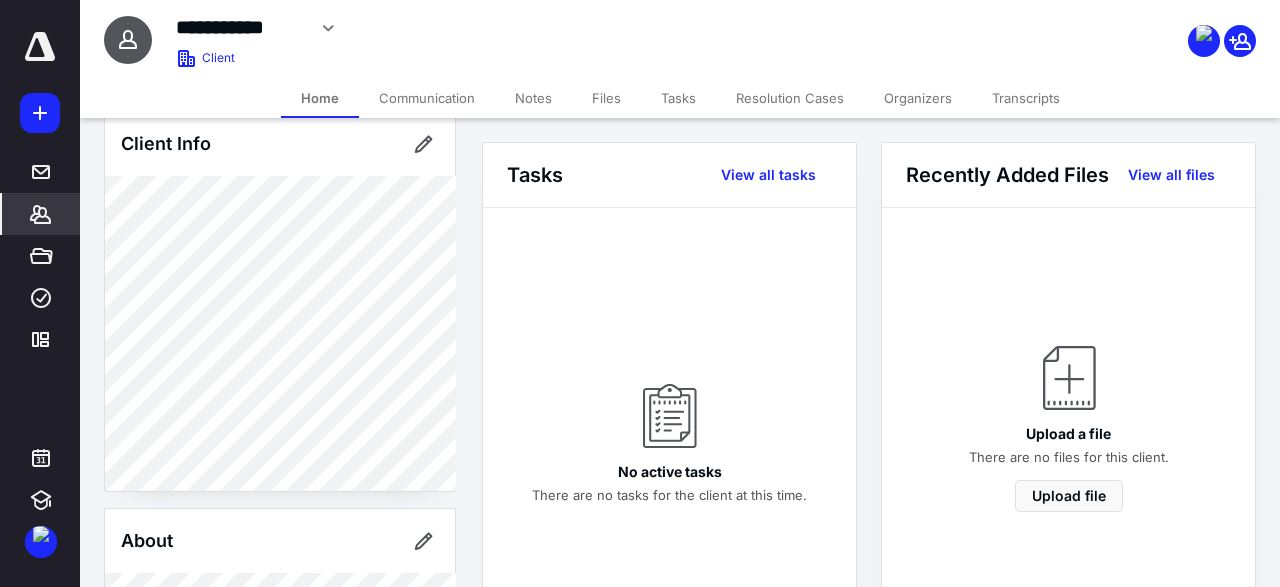 scroll, scrollTop: 73, scrollLeft: 0, axis: vertical 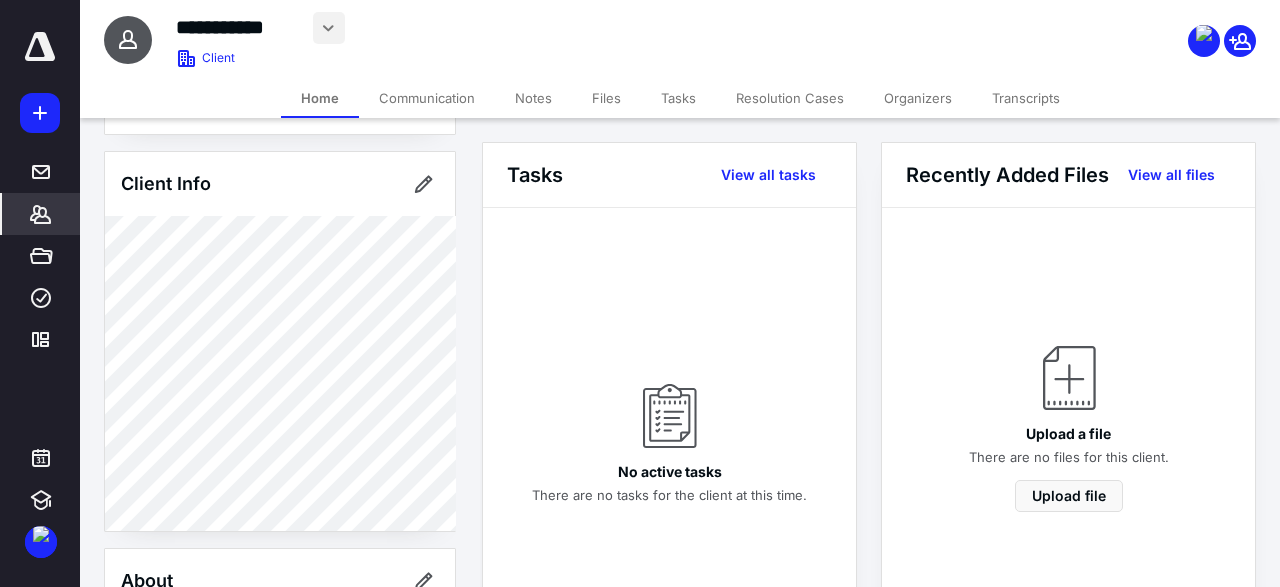 click at bounding box center (329, 28) 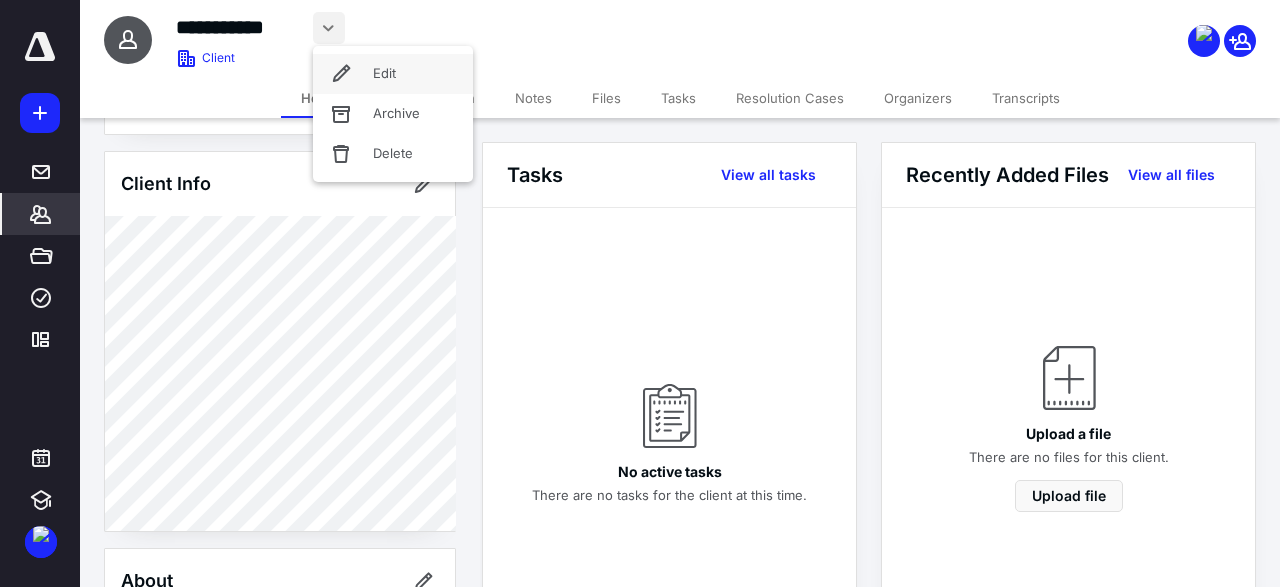 click 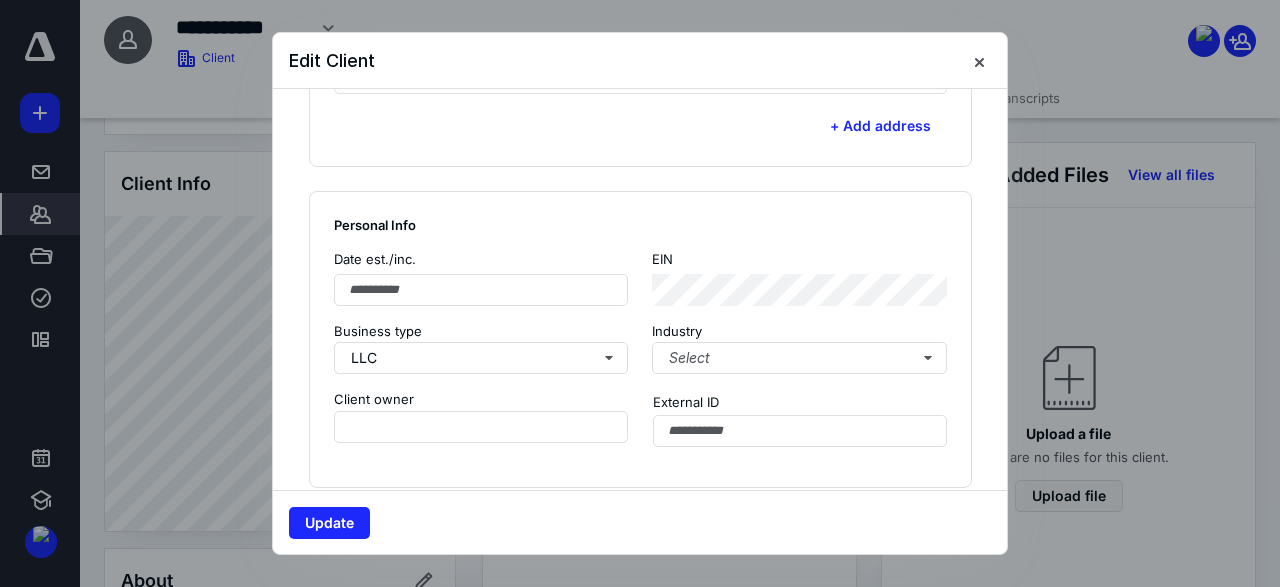 scroll, scrollTop: 1248, scrollLeft: 0, axis: vertical 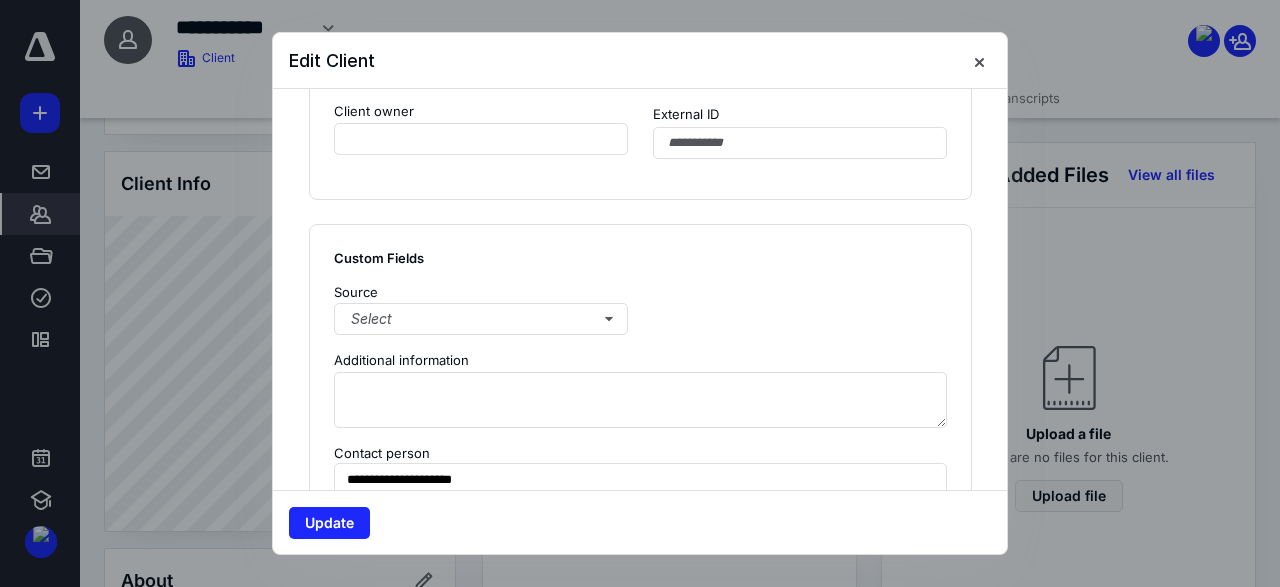 click at bounding box center (979, 61) 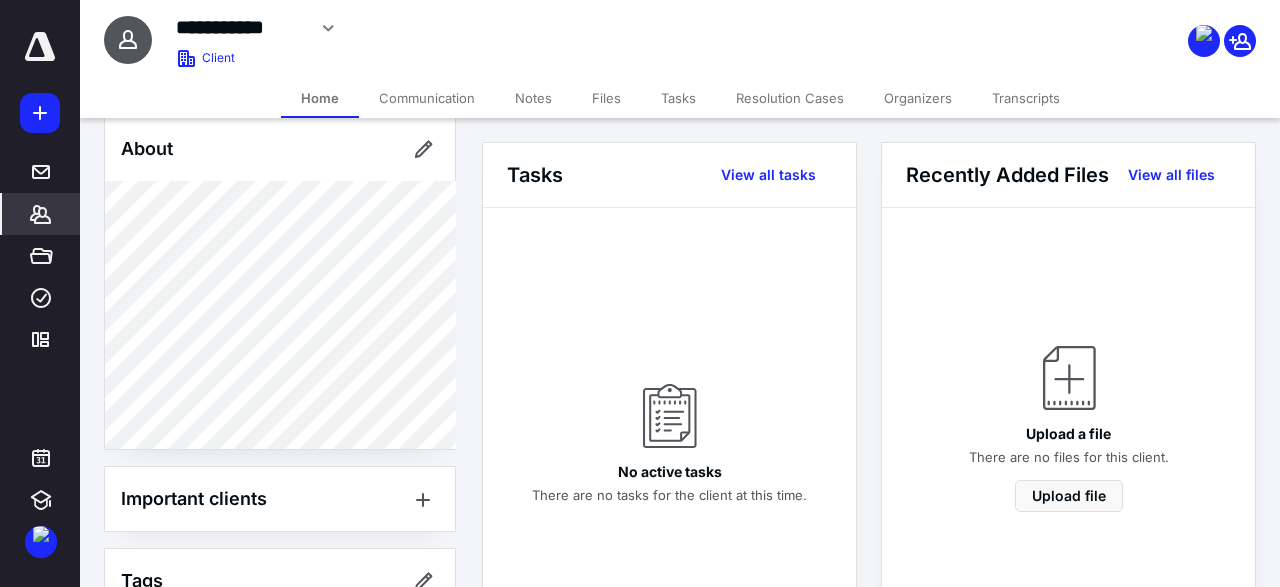 scroll, scrollTop: 553, scrollLeft: 0, axis: vertical 